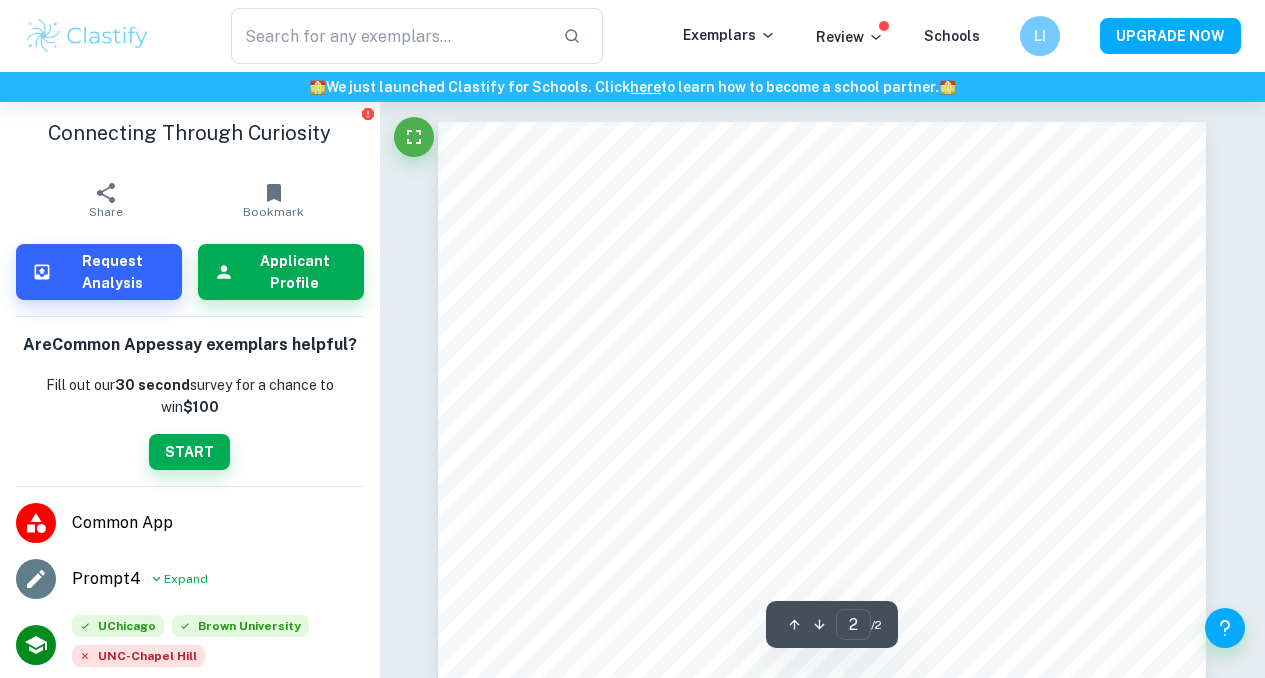 scroll, scrollTop: 1114, scrollLeft: 0, axis: vertical 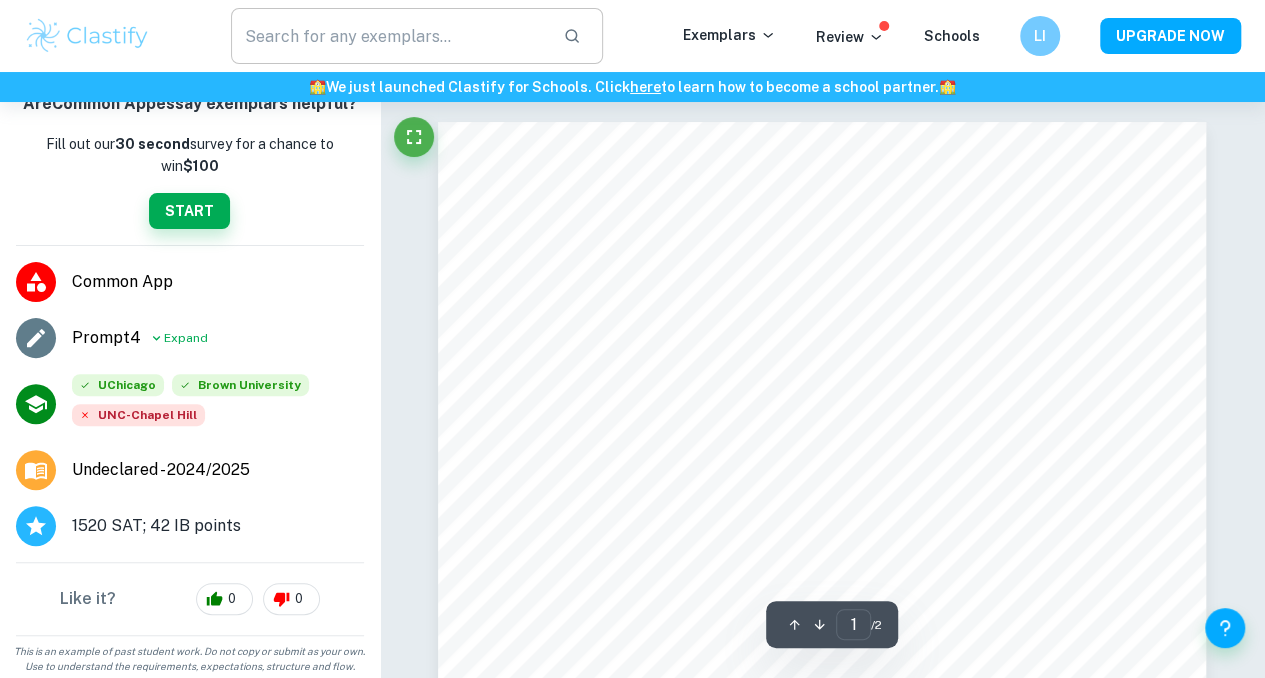 click at bounding box center [389, 36] 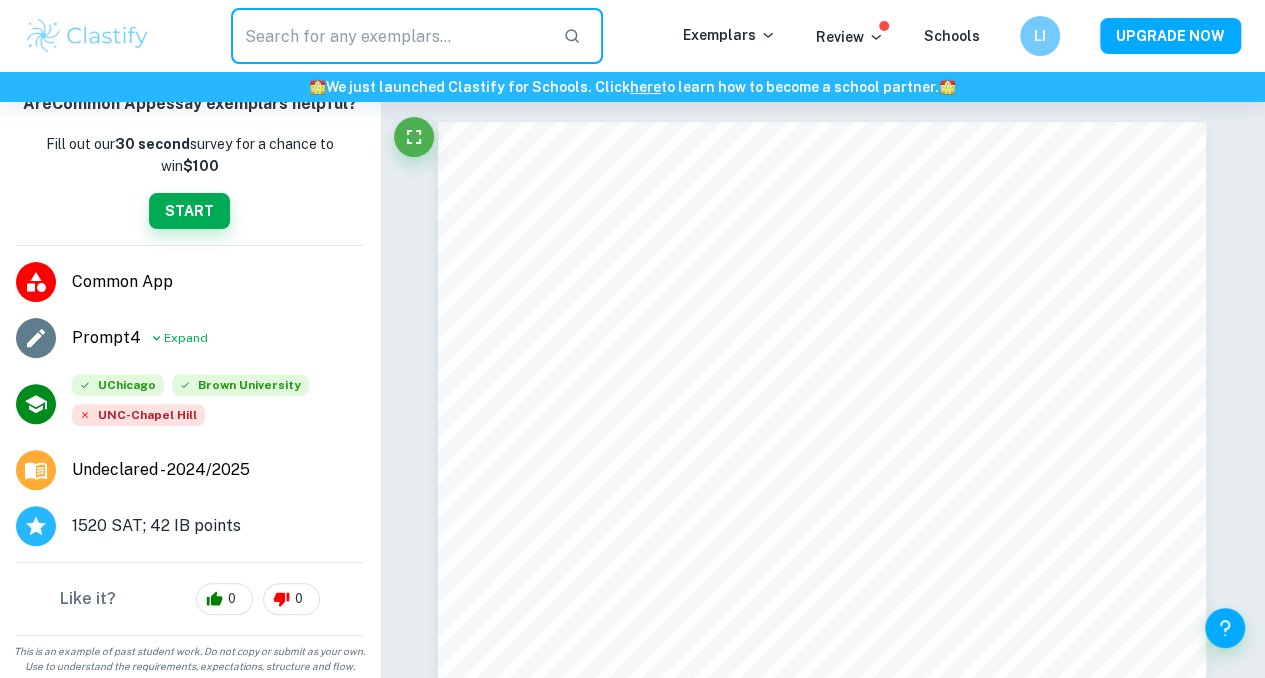scroll, scrollTop: 0, scrollLeft: 0, axis: both 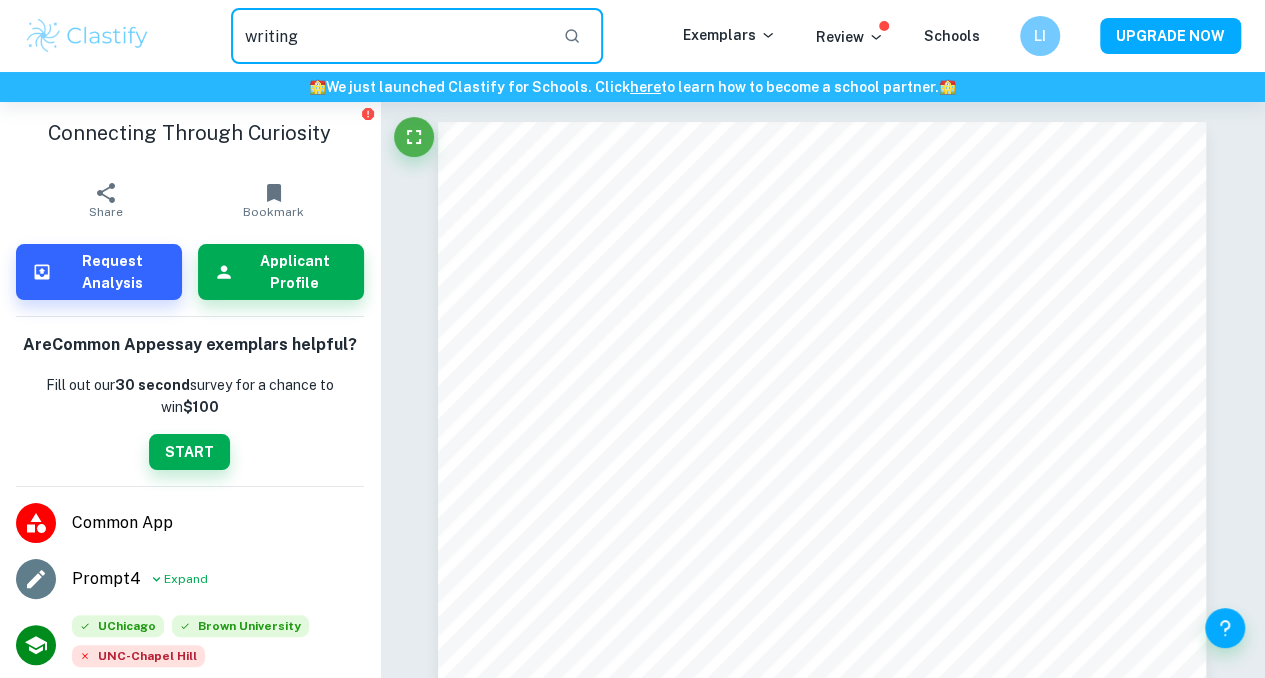 type on "writing" 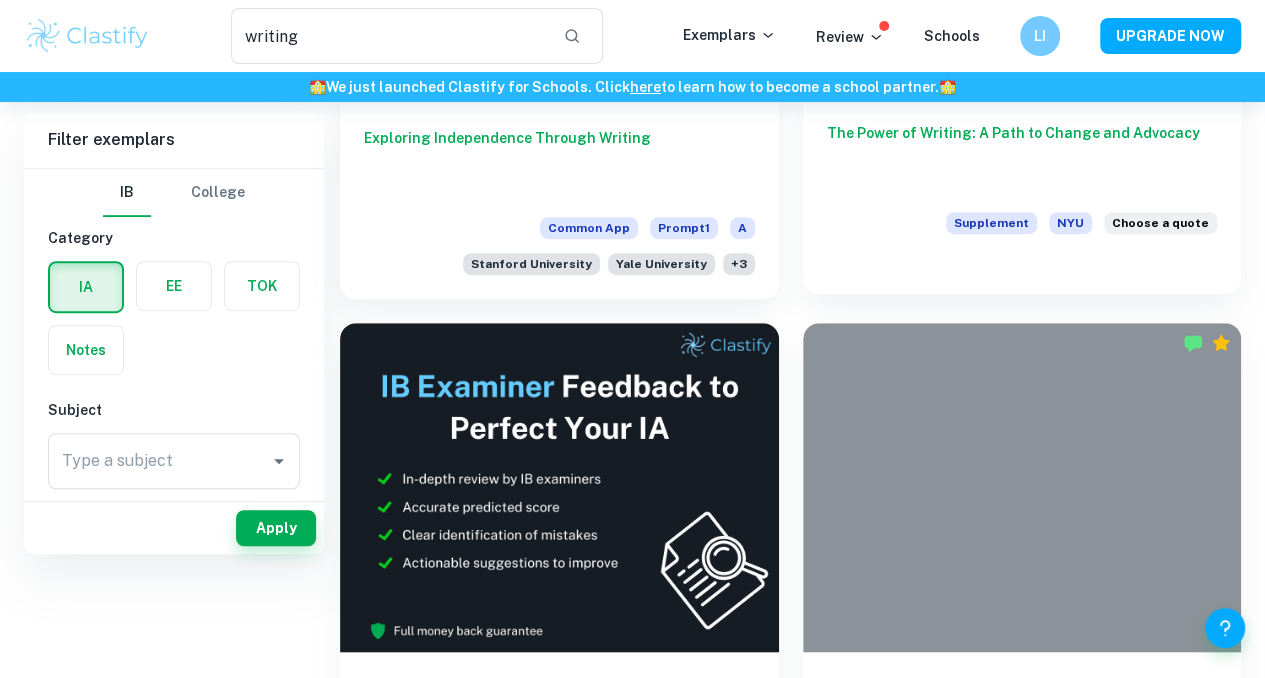 scroll, scrollTop: 0, scrollLeft: 0, axis: both 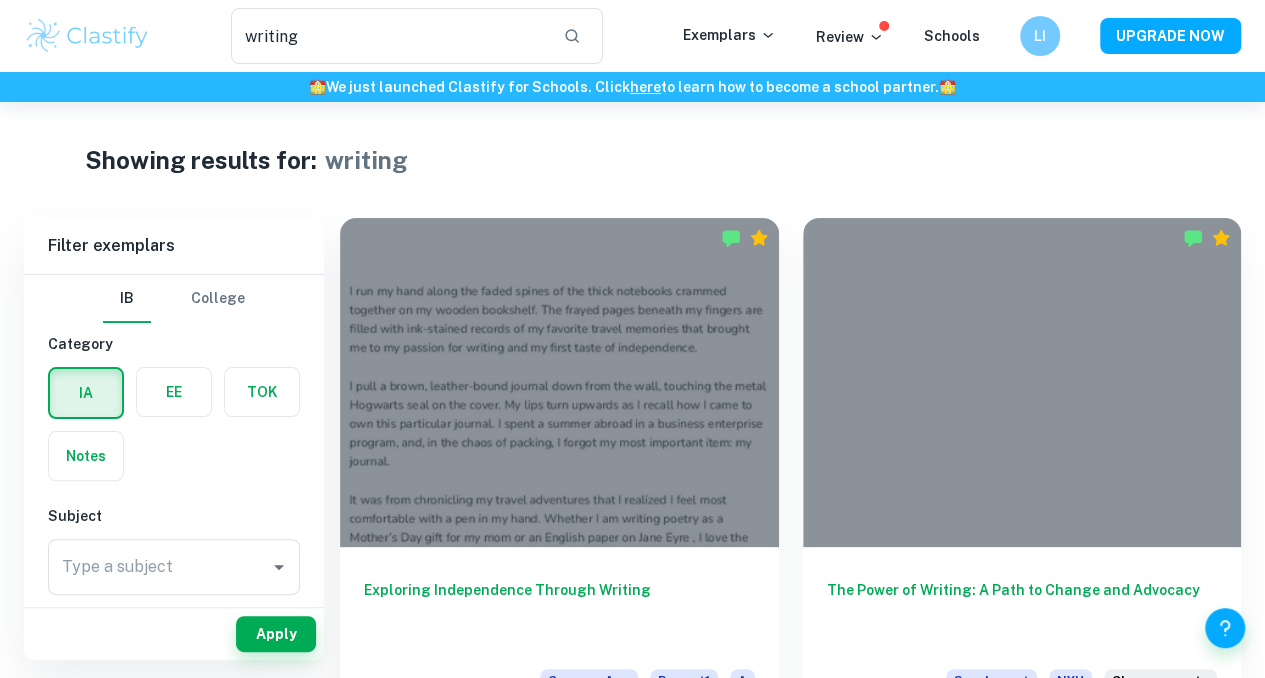 click at bounding box center (87, 36) 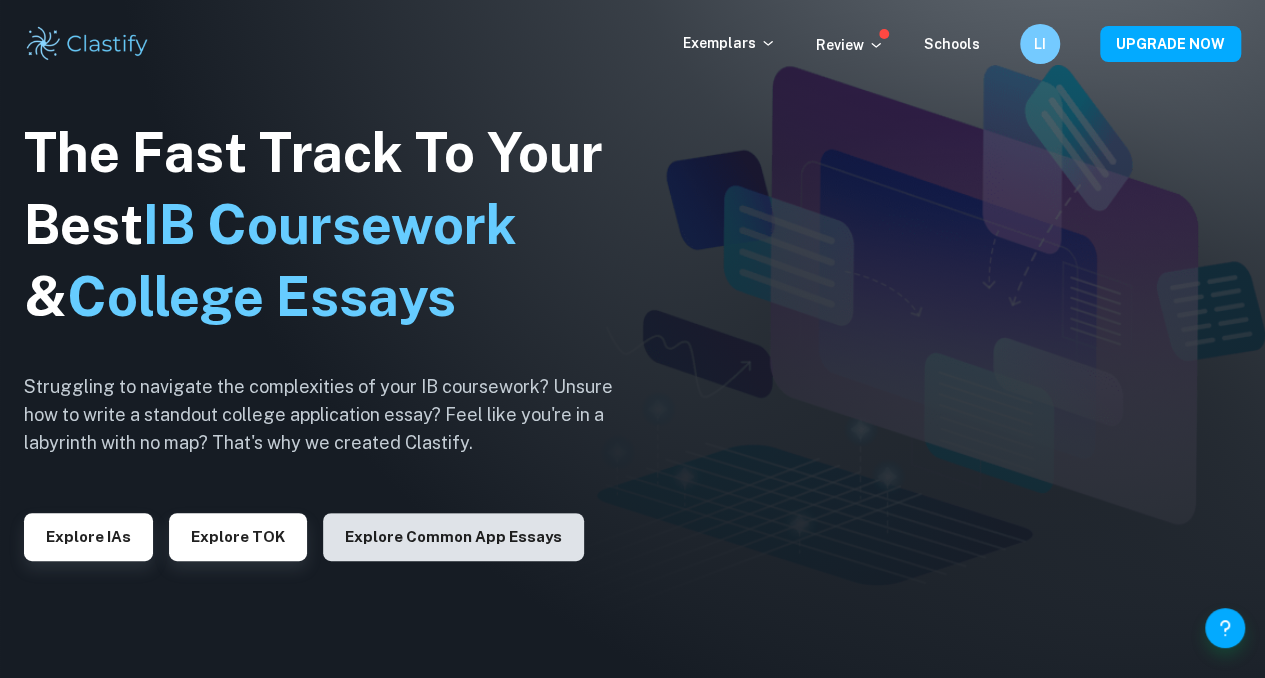 click on "Explore Common App essays" at bounding box center [453, 537] 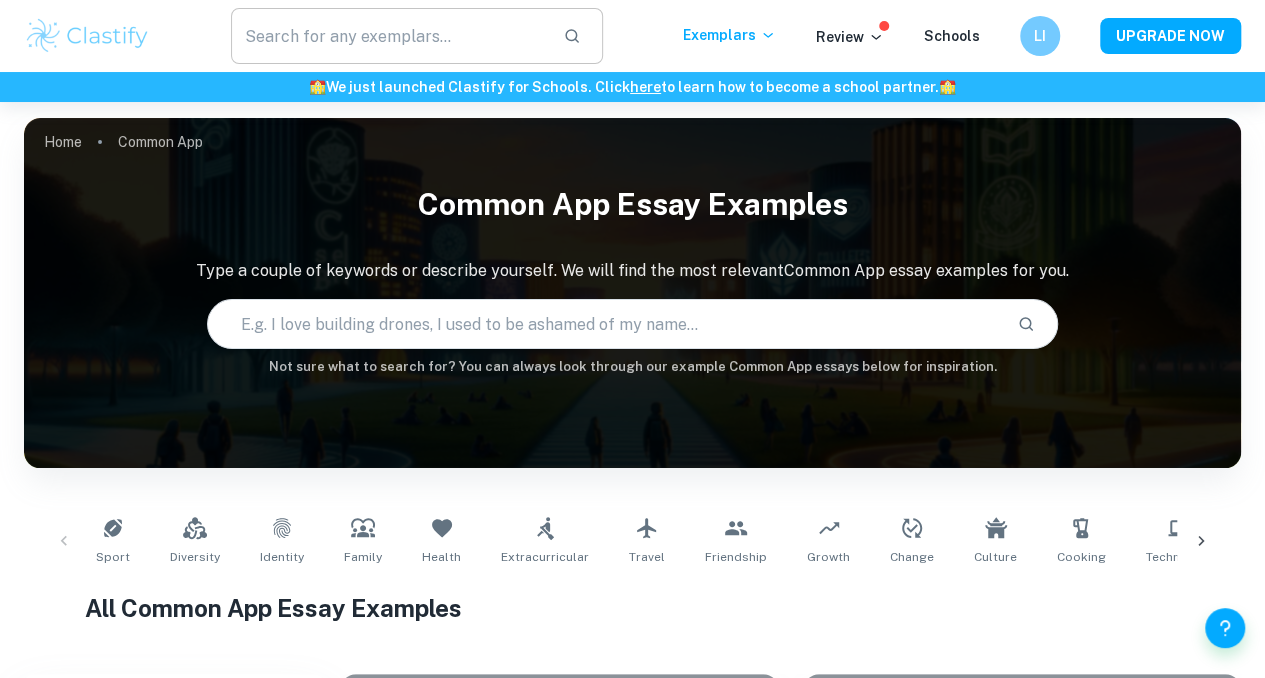 click at bounding box center (389, 36) 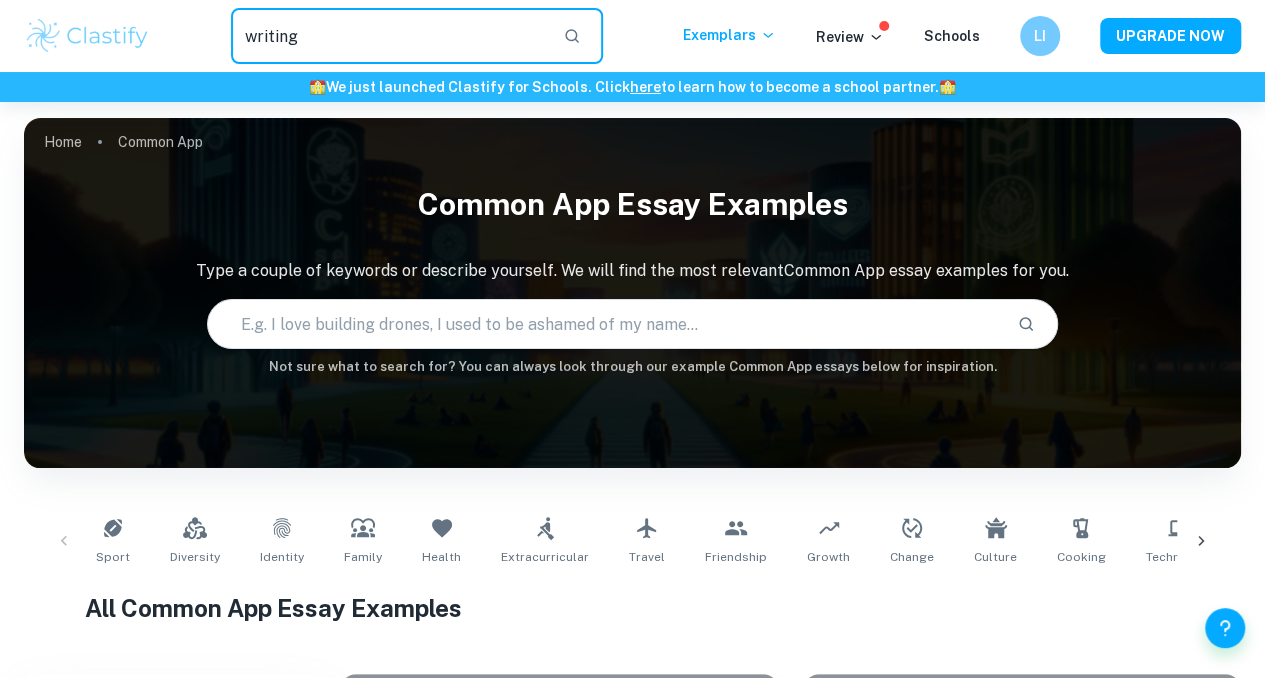 type on "writing" 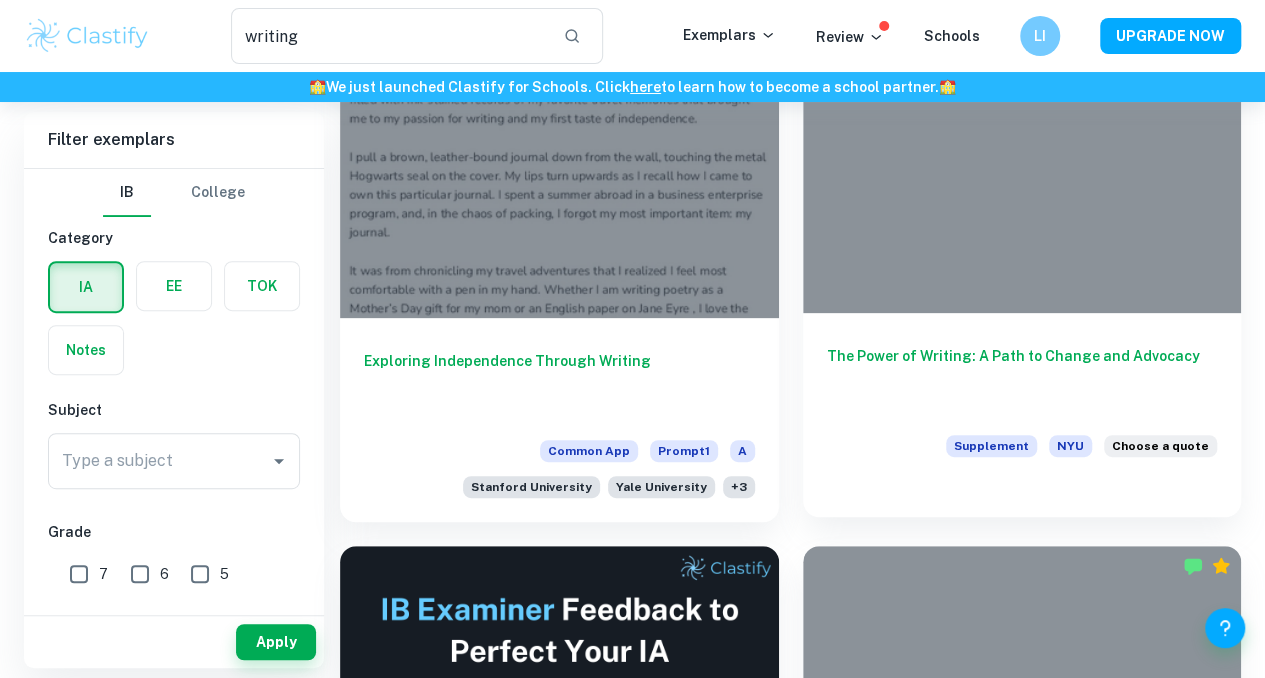 scroll, scrollTop: 0, scrollLeft: 0, axis: both 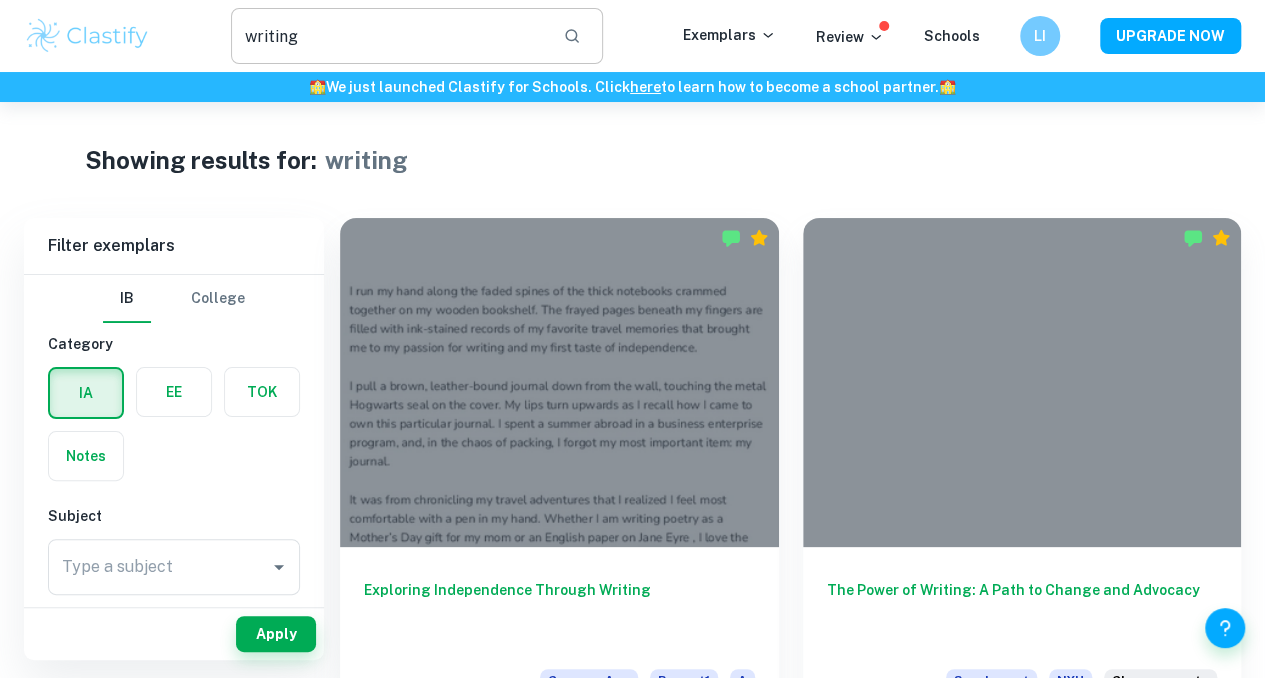 click on "writing" at bounding box center (389, 36) 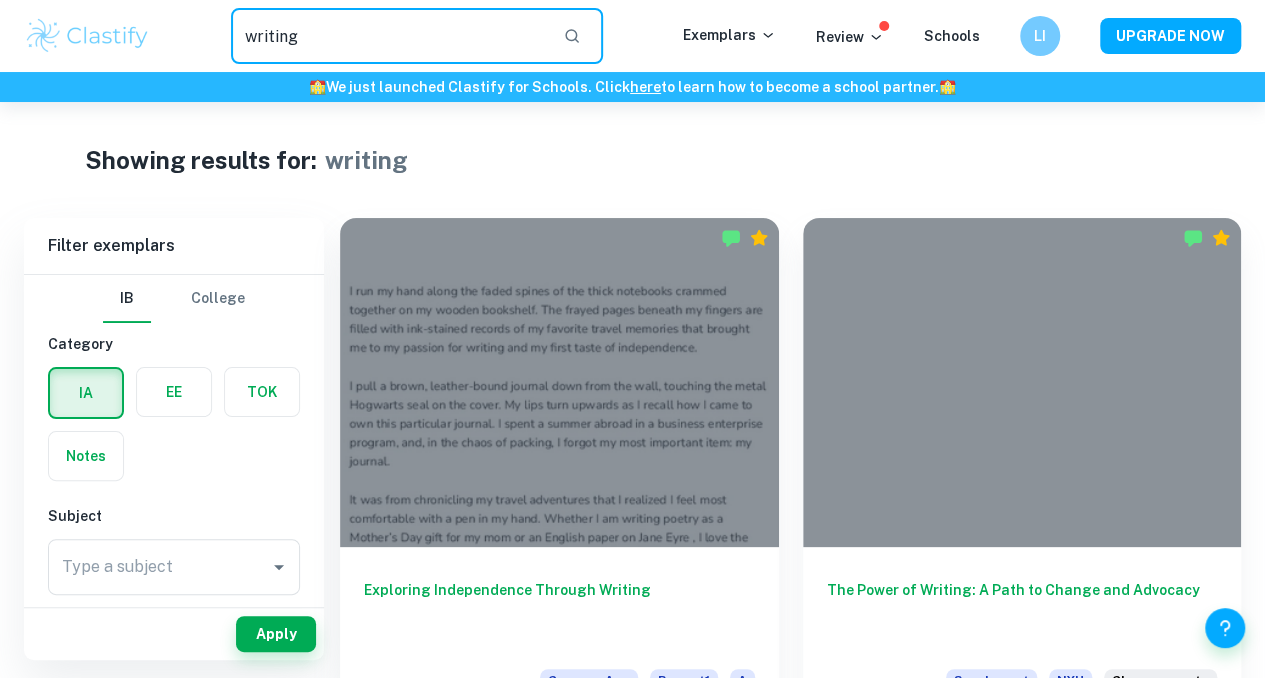 click at bounding box center (87, 36) 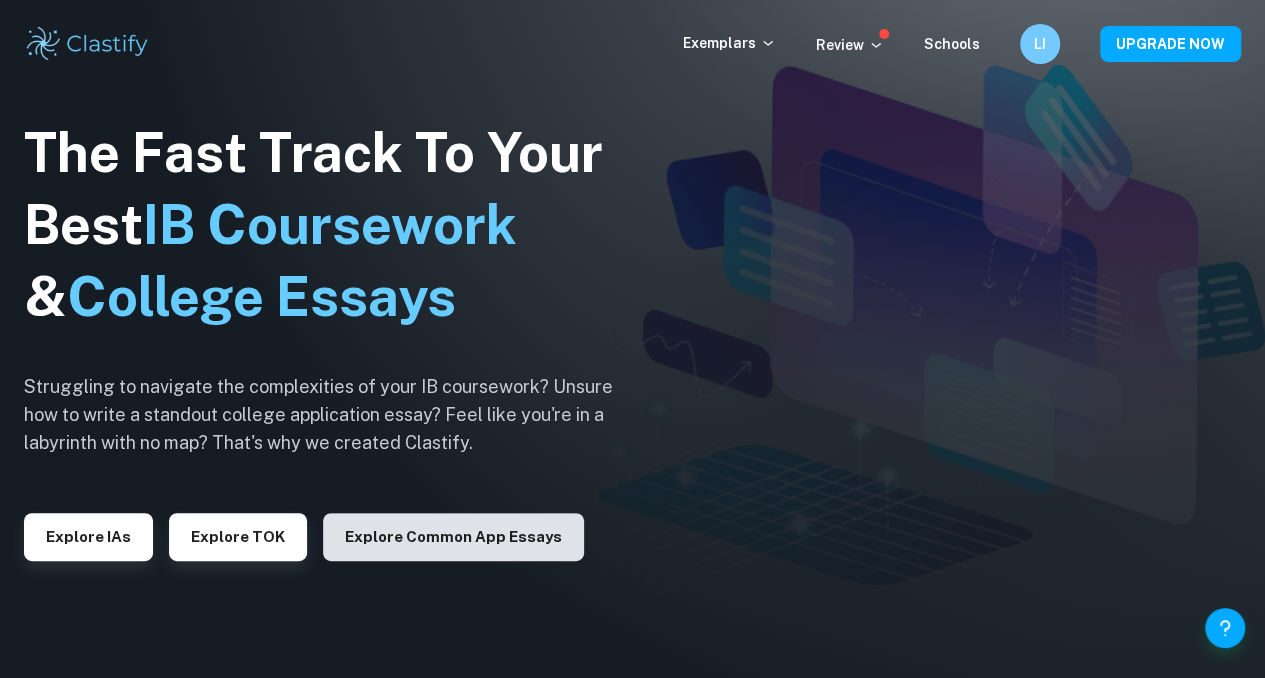 click on "Explore Common App essays" at bounding box center (453, 537) 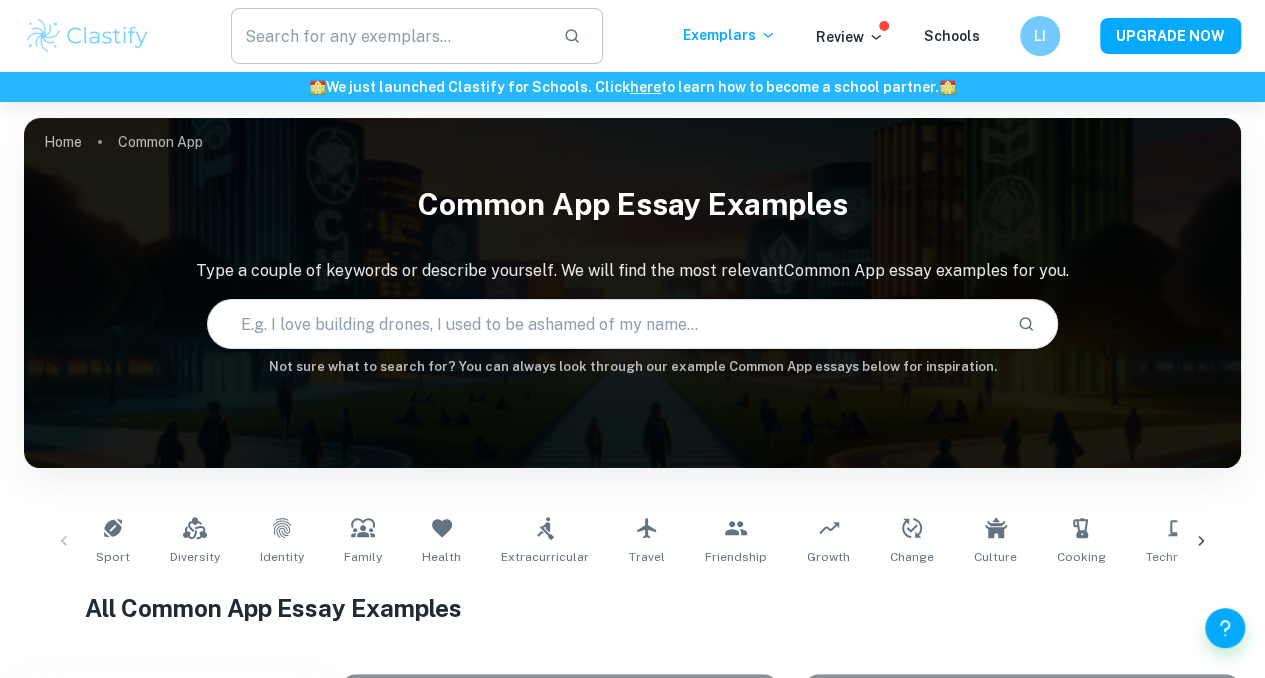 click at bounding box center [389, 36] 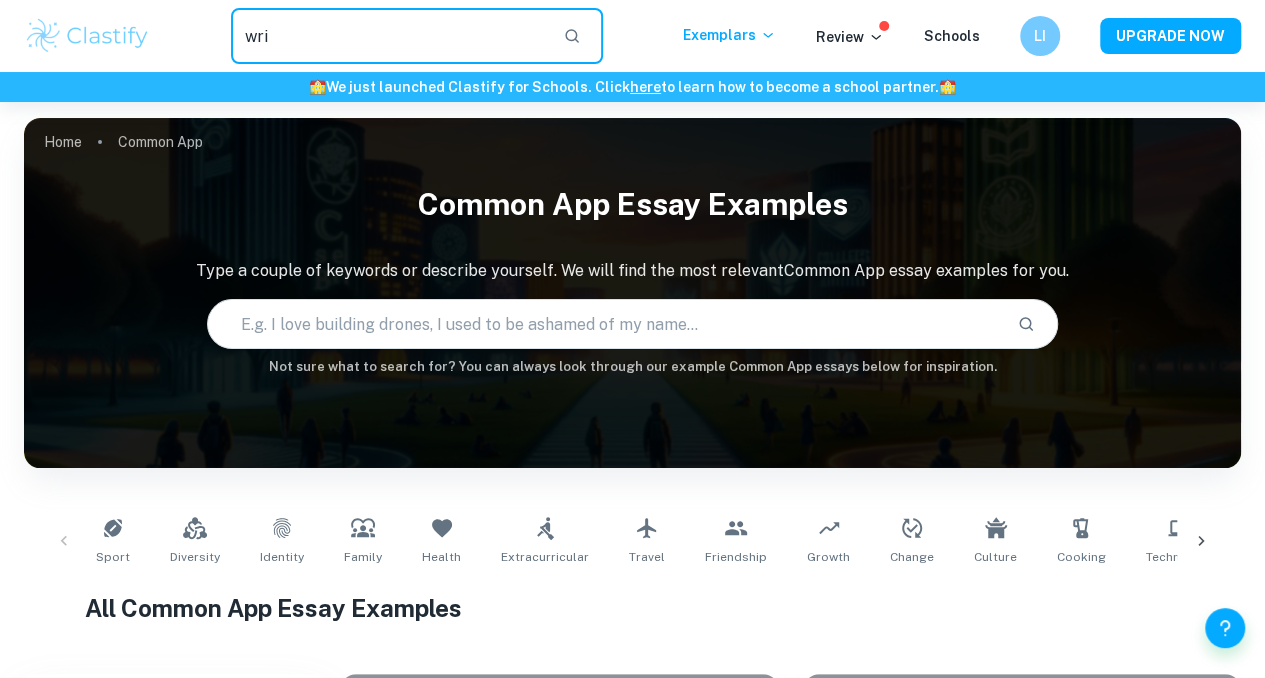 type on "wri" 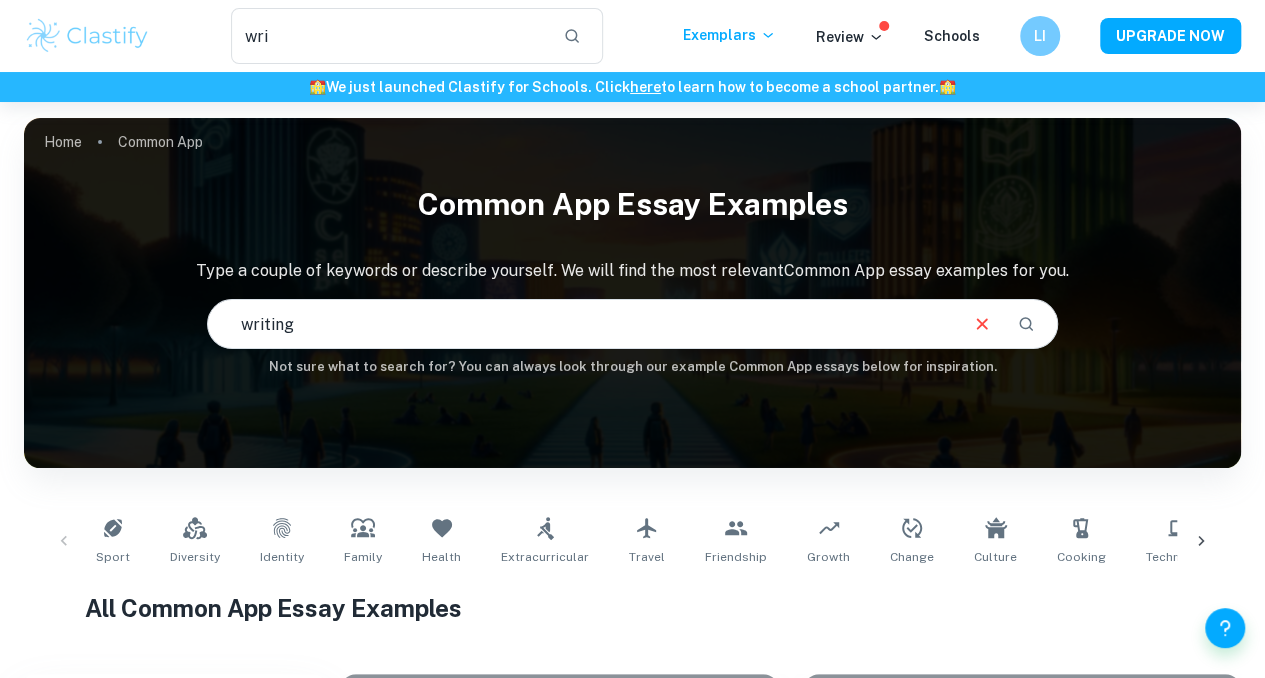 type on "writing" 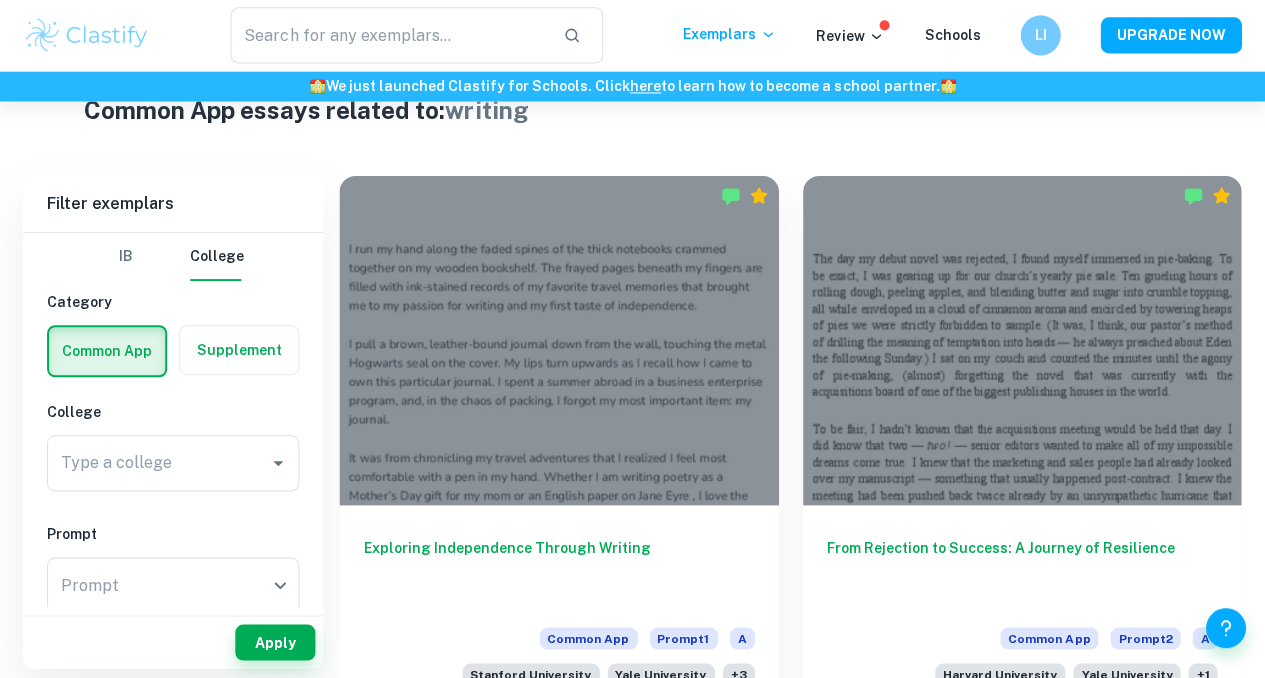 scroll, scrollTop: 498, scrollLeft: 0, axis: vertical 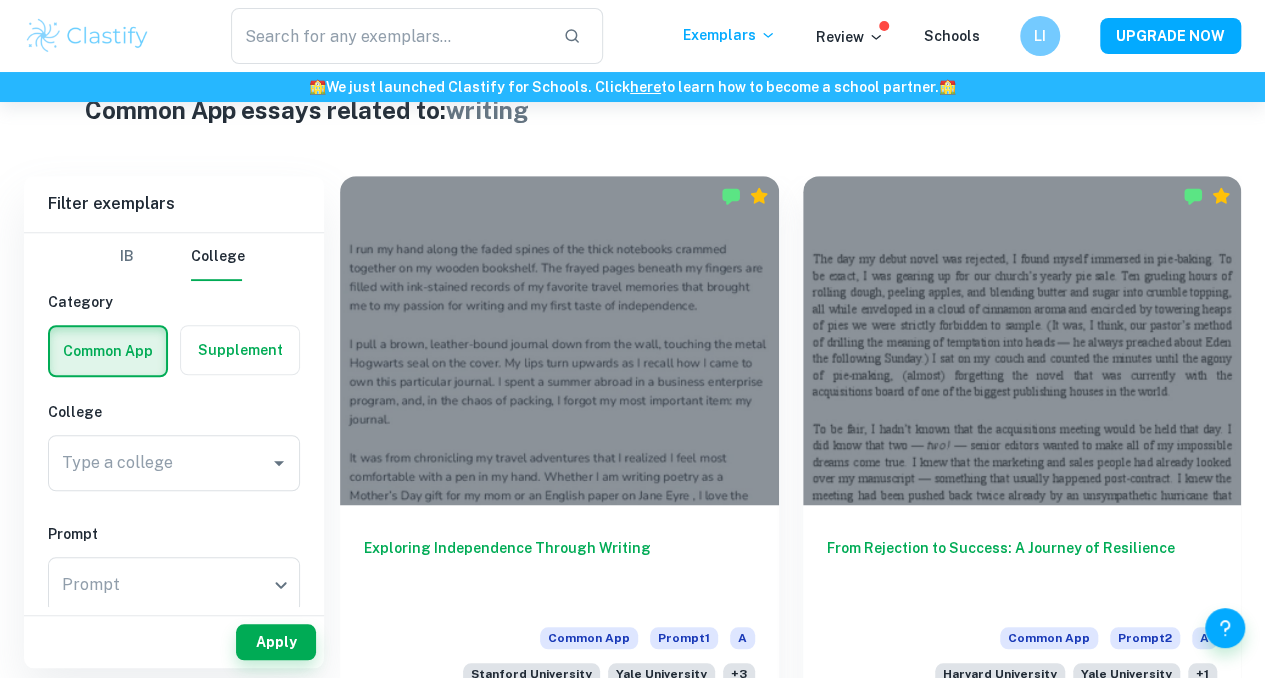 click at bounding box center (559, 892) 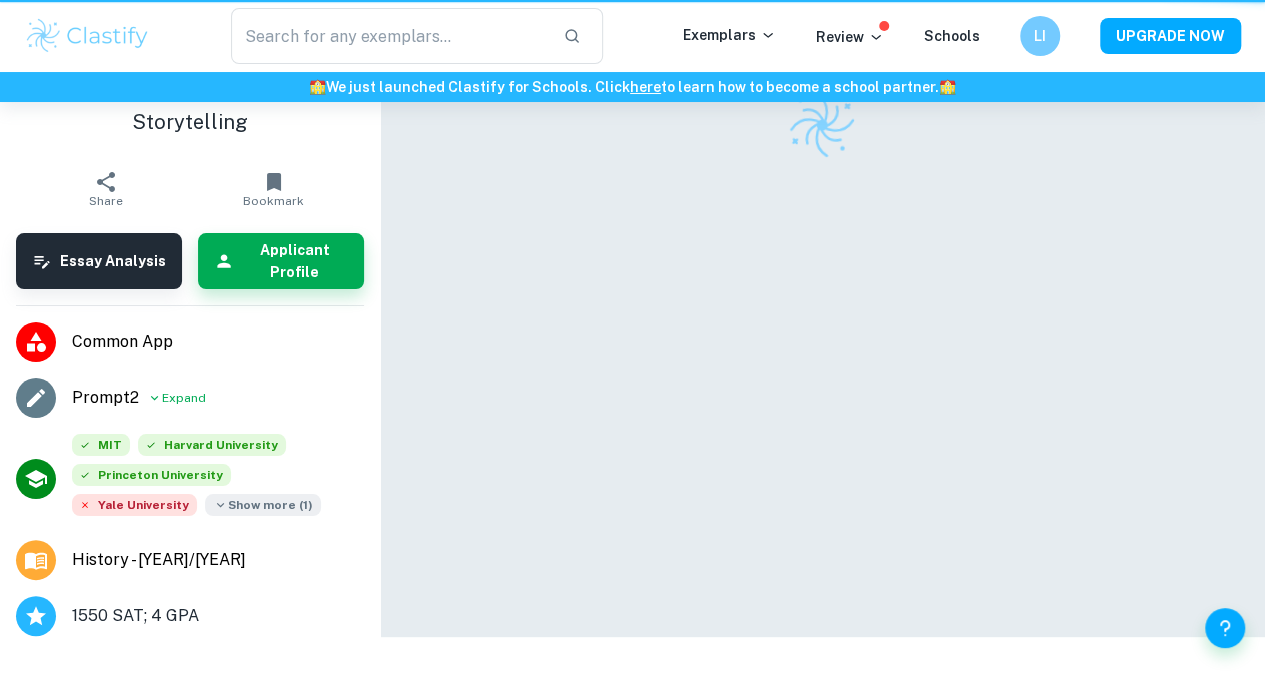 scroll, scrollTop: 0, scrollLeft: 0, axis: both 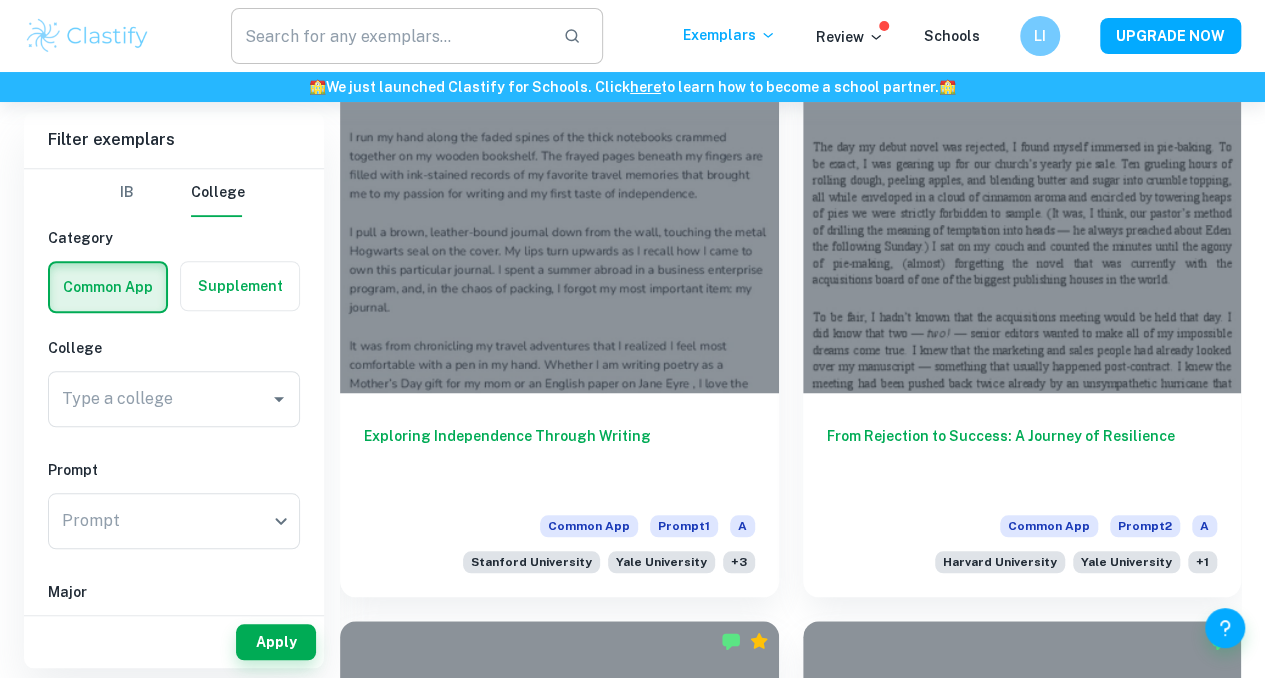 click at bounding box center (389, 36) 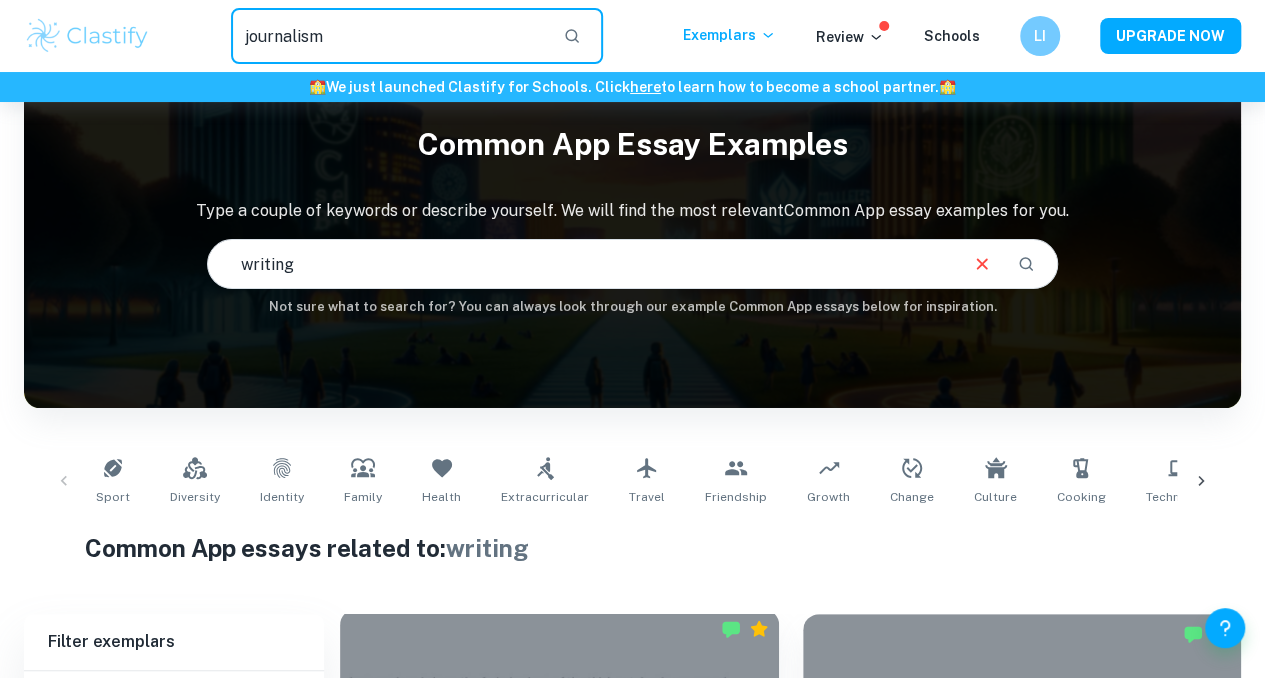 scroll, scrollTop: 0, scrollLeft: 0, axis: both 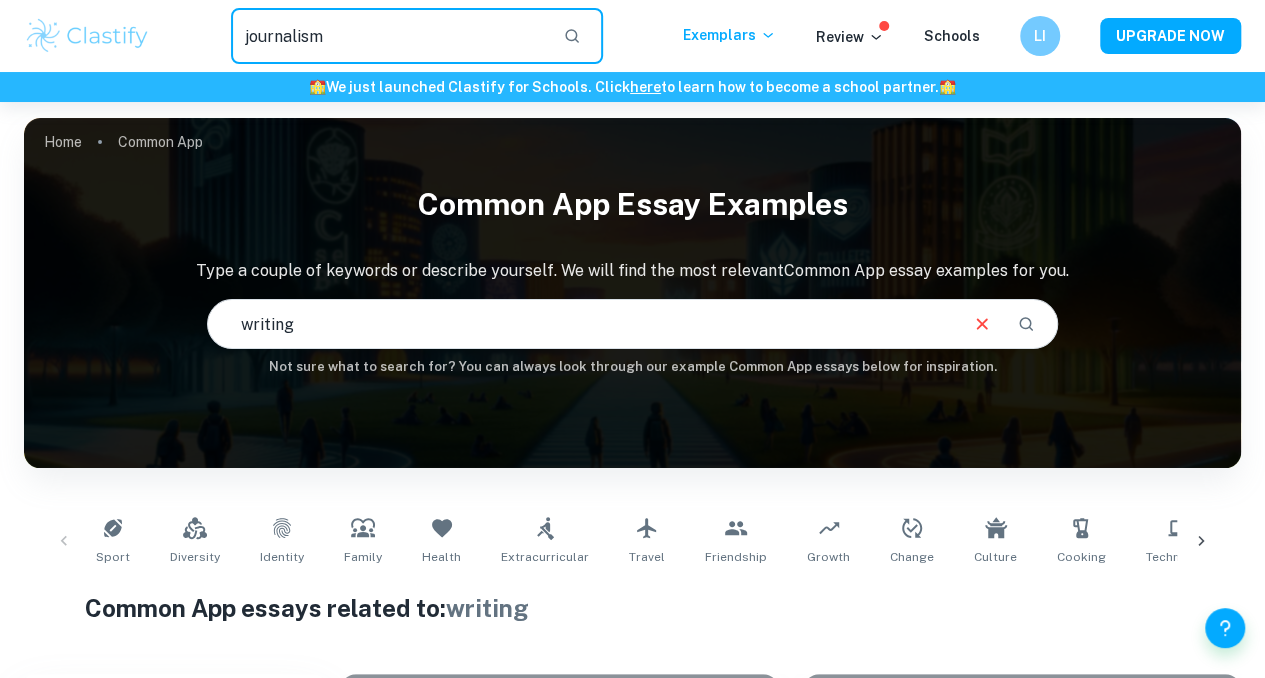 type on "journalism" 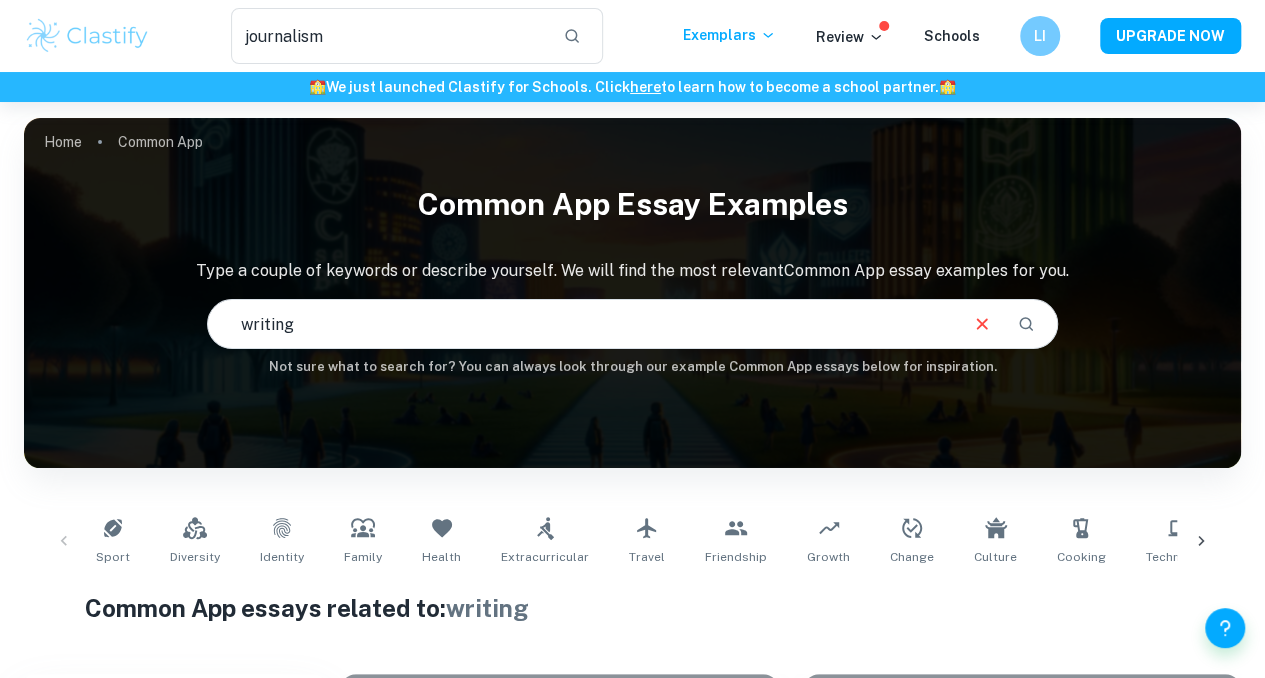 click on "writing" at bounding box center (582, 324) 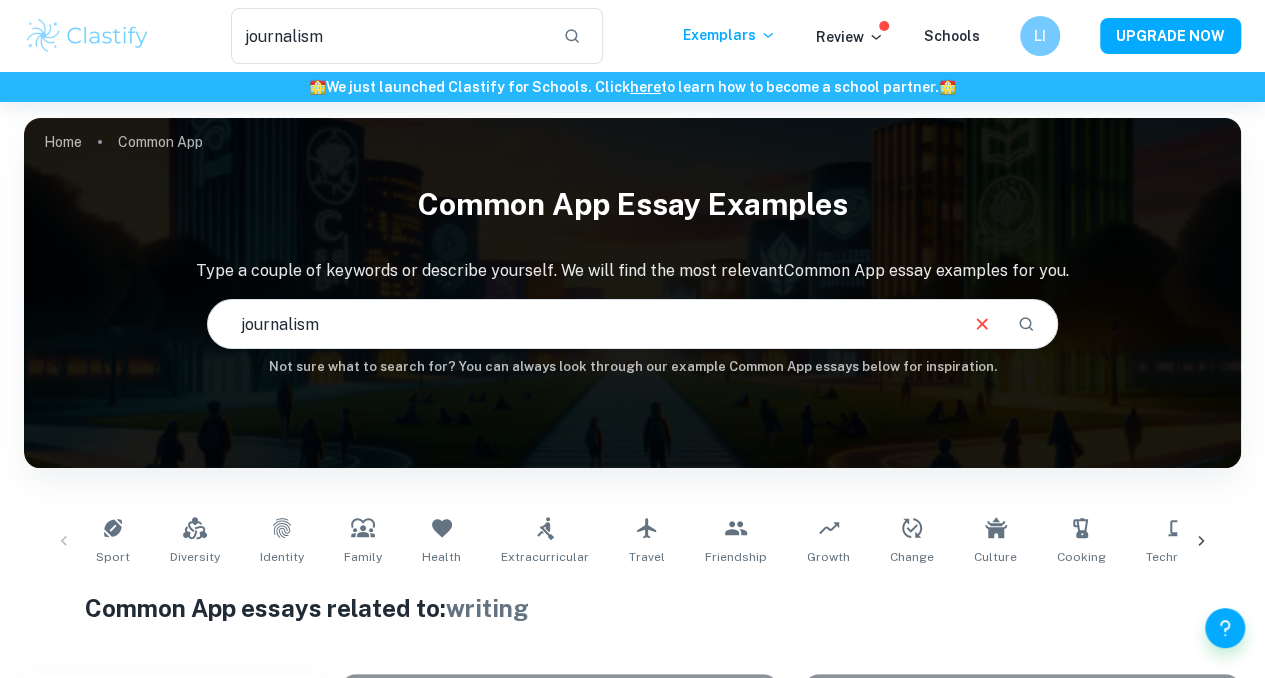 type on "journalism" 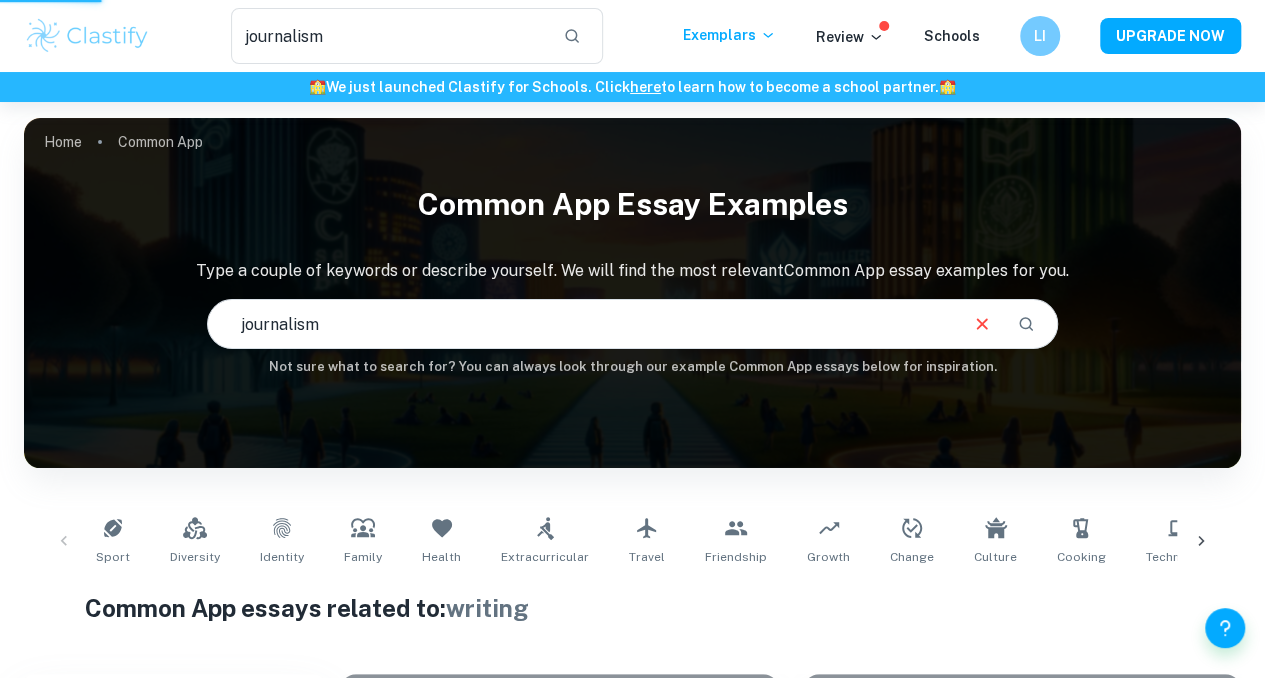 type 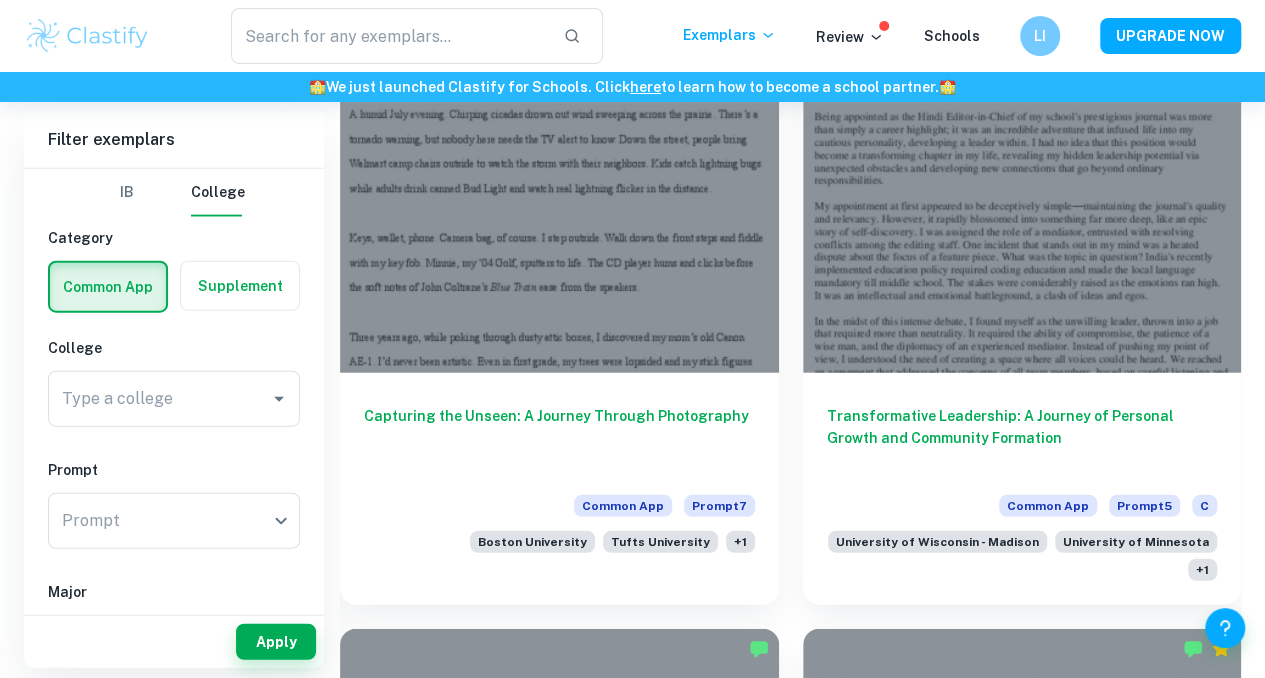 scroll, scrollTop: 2302, scrollLeft: 0, axis: vertical 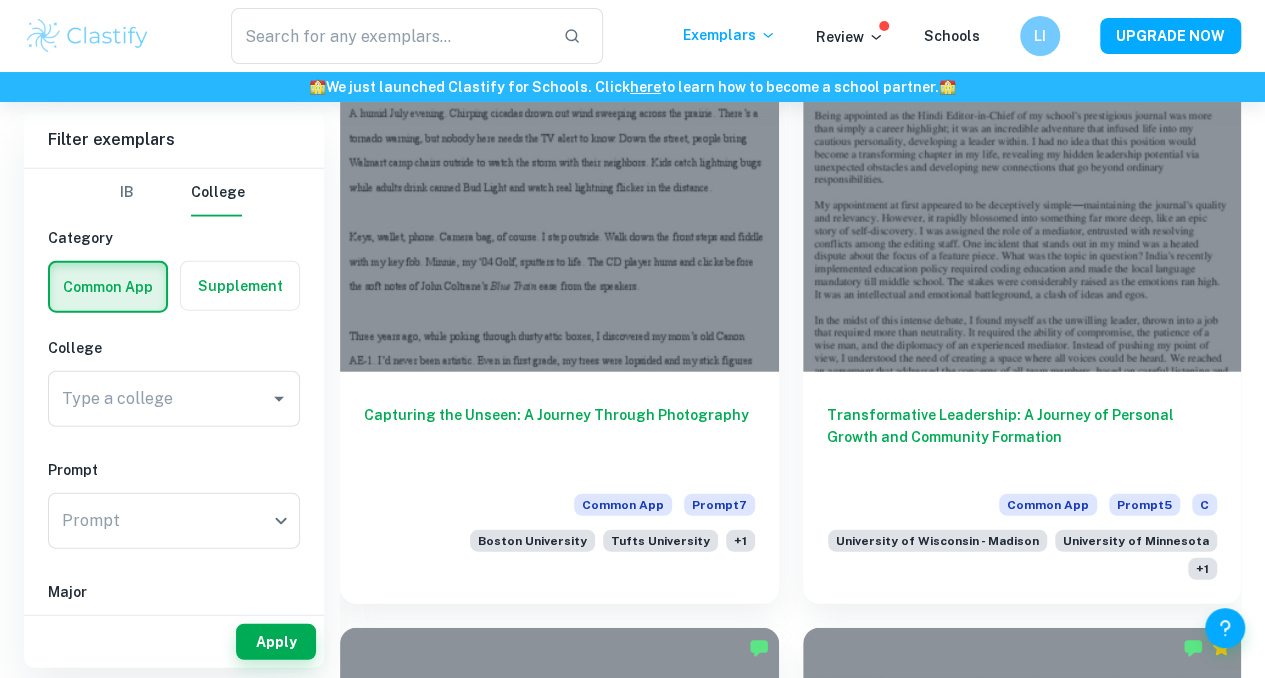 click at bounding box center [1022, 1900] 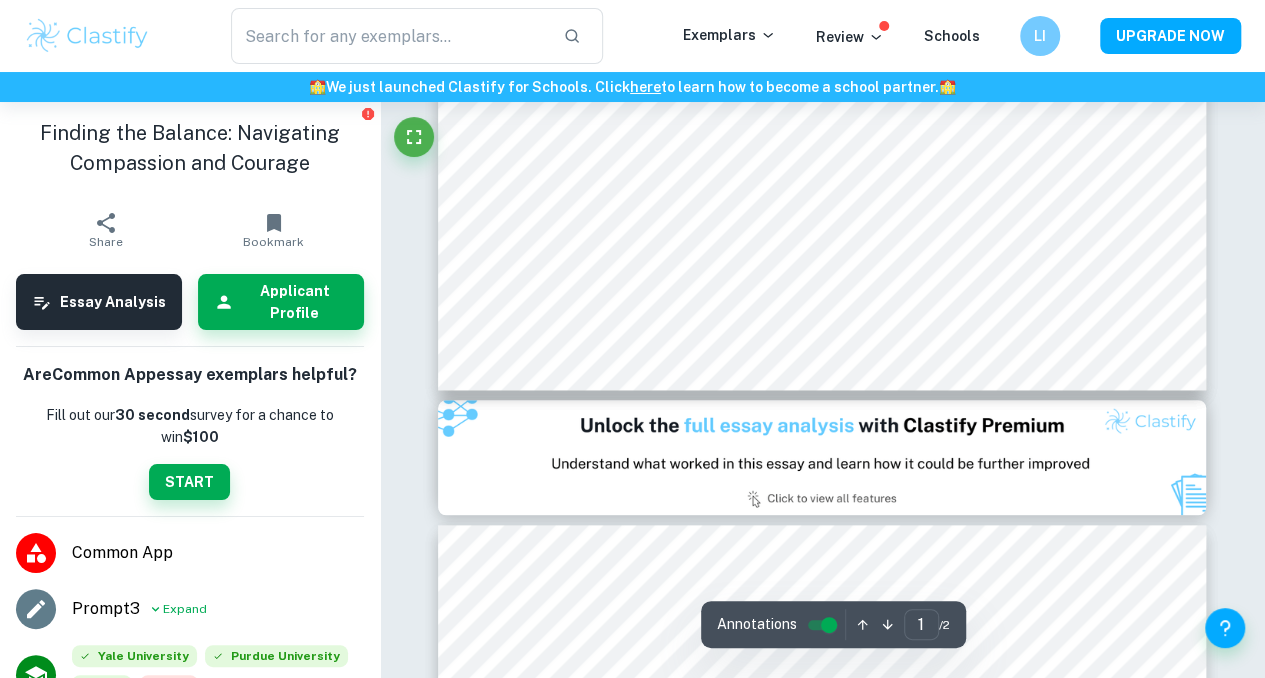 scroll, scrollTop: 726, scrollLeft: 0, axis: vertical 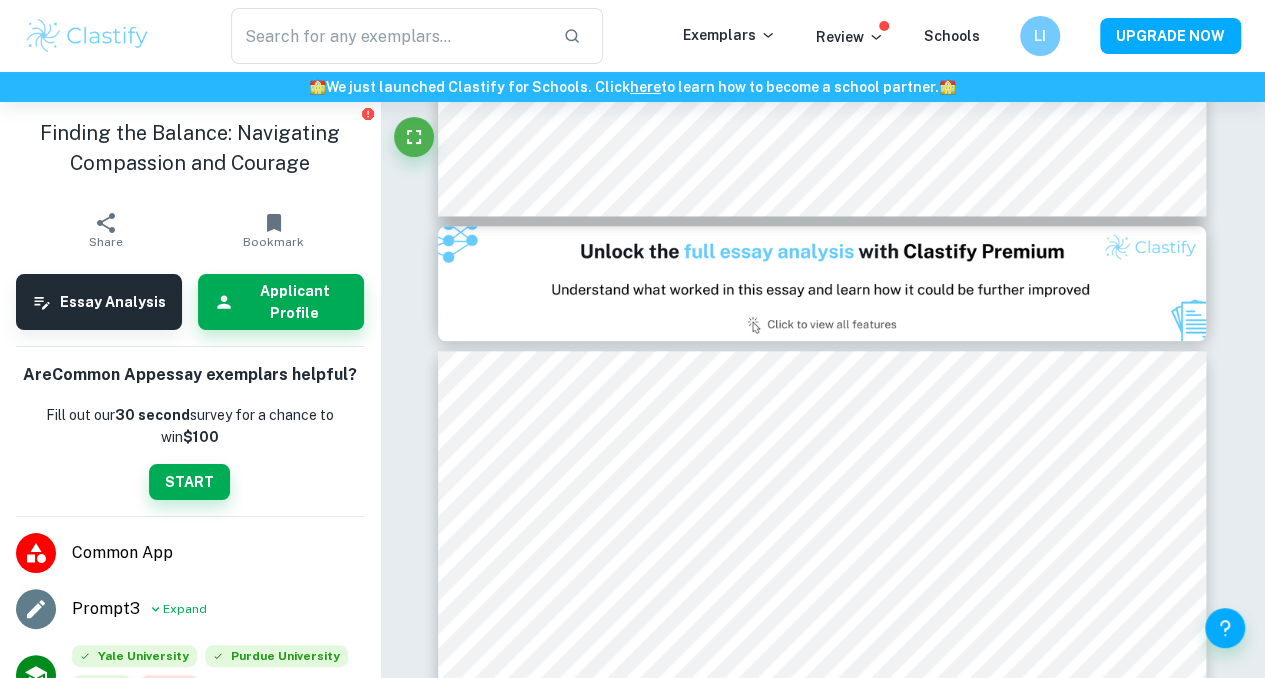 type on "2" 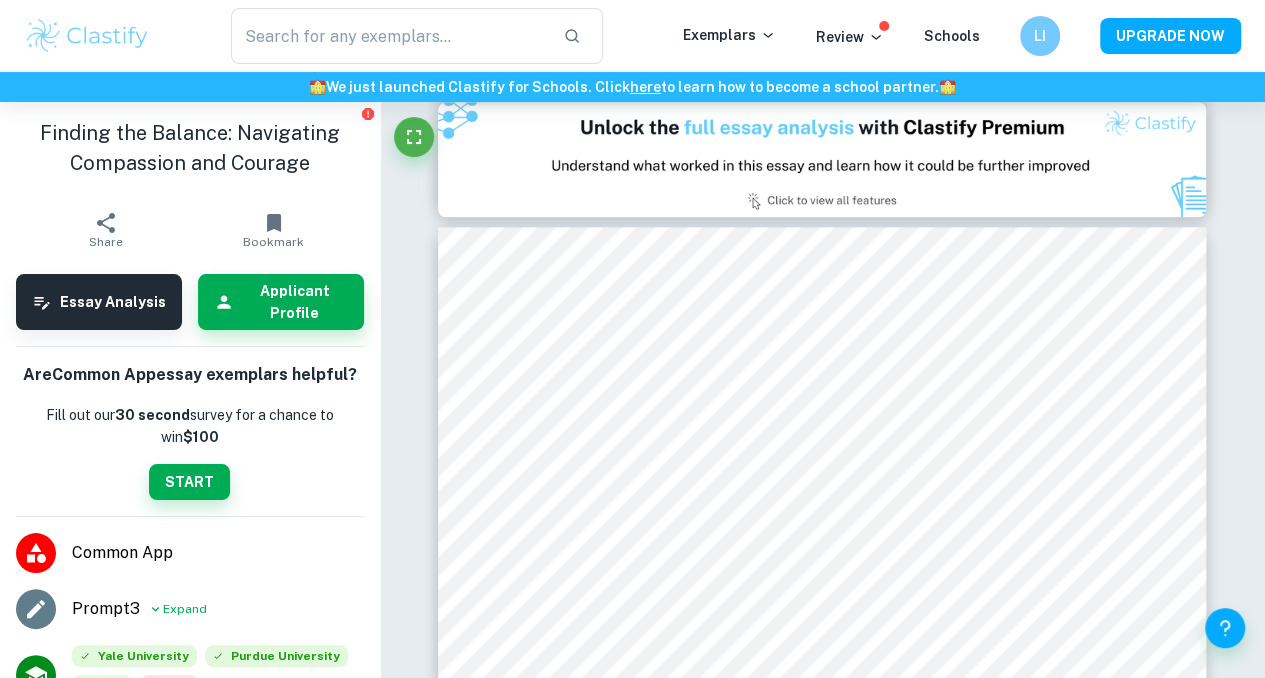 scroll, scrollTop: 1038, scrollLeft: 0, axis: vertical 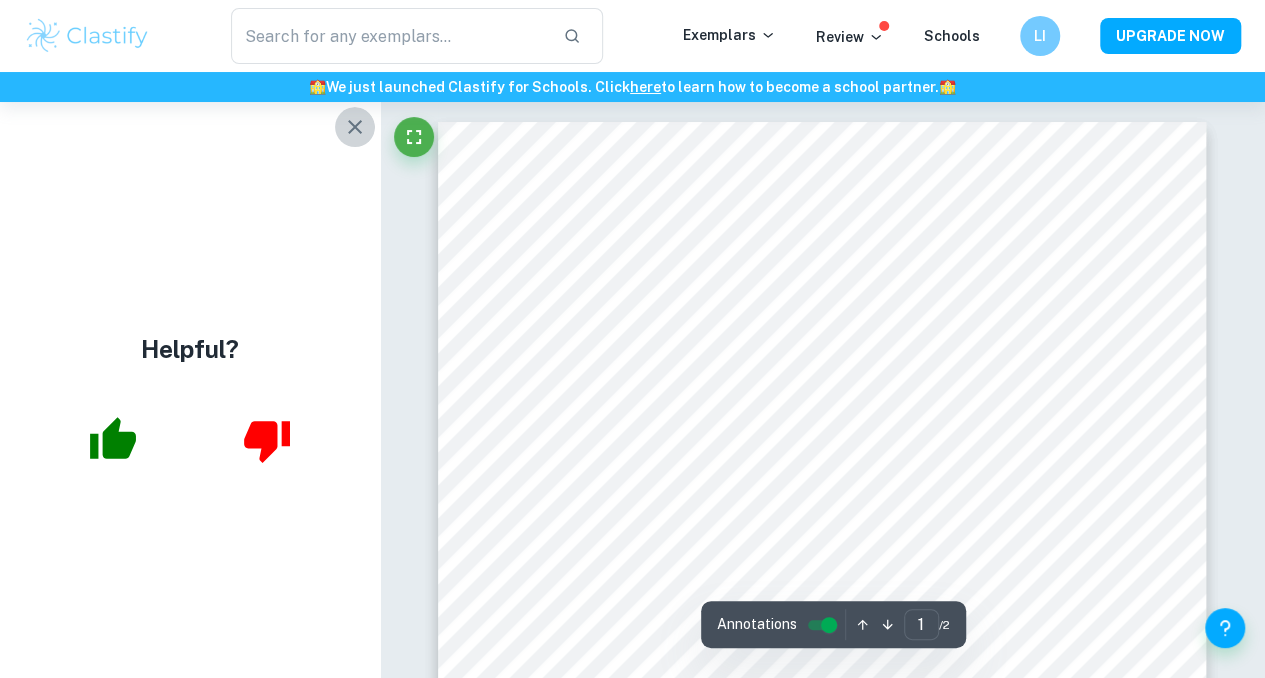 click 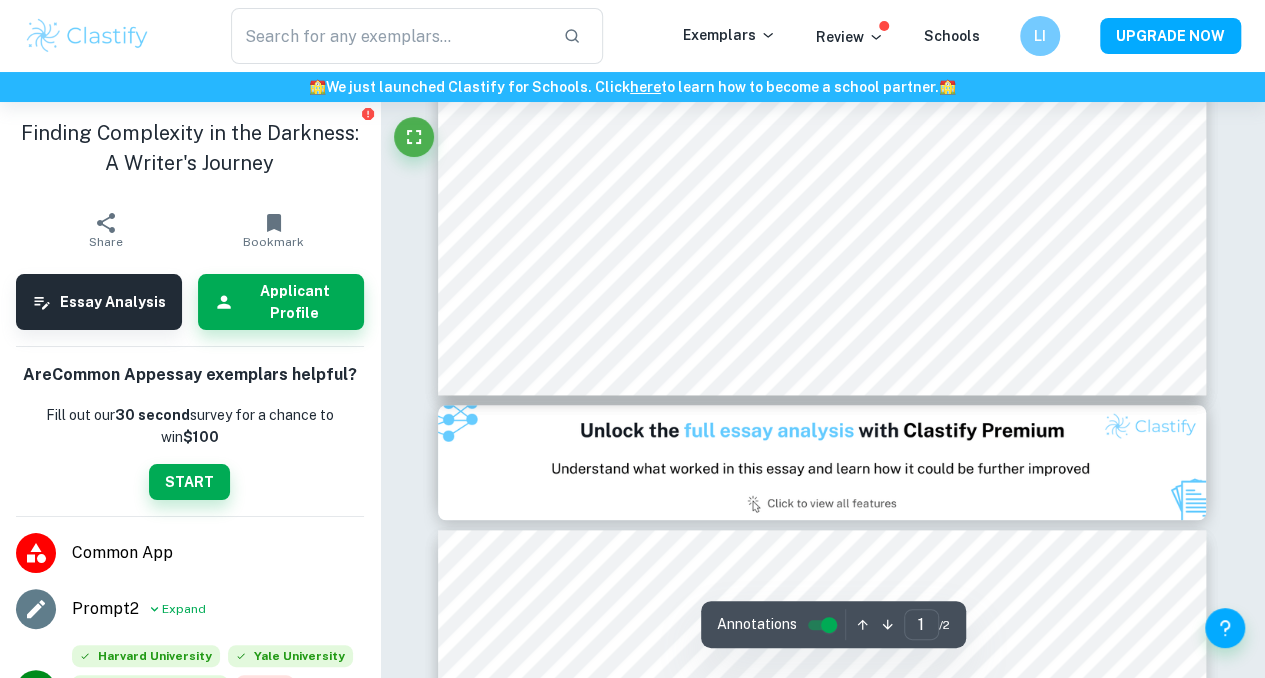 scroll, scrollTop: 719, scrollLeft: 0, axis: vertical 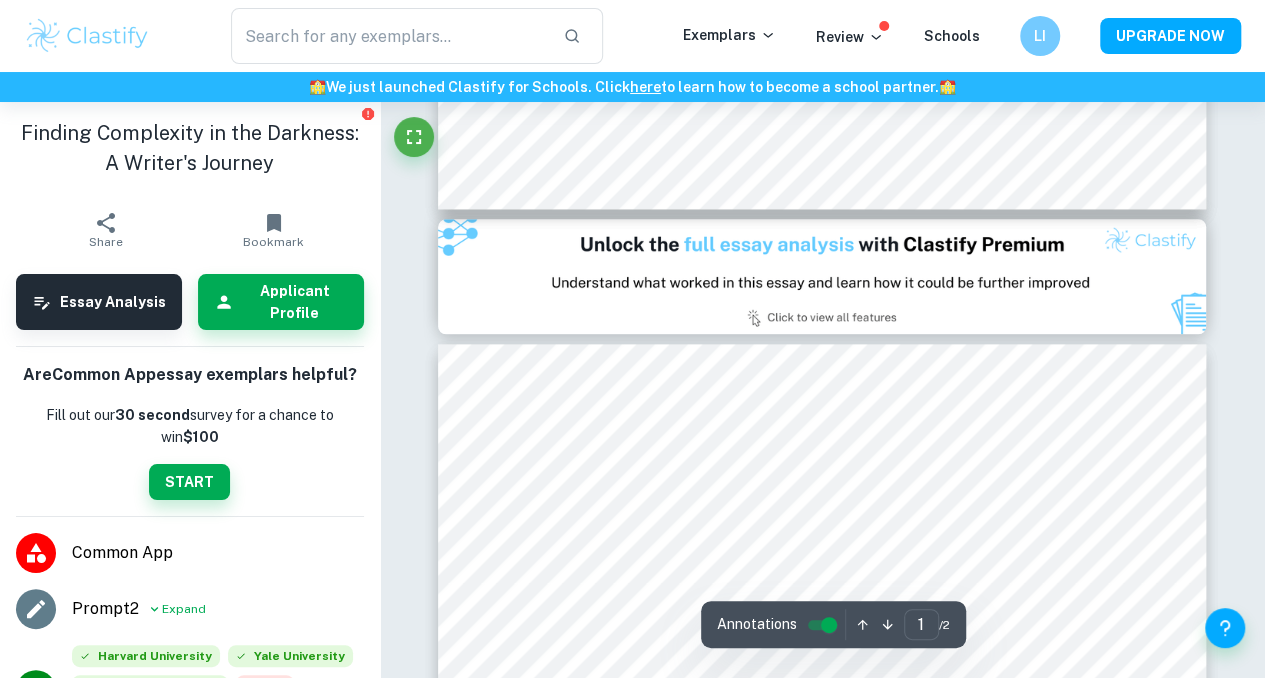 type on "2" 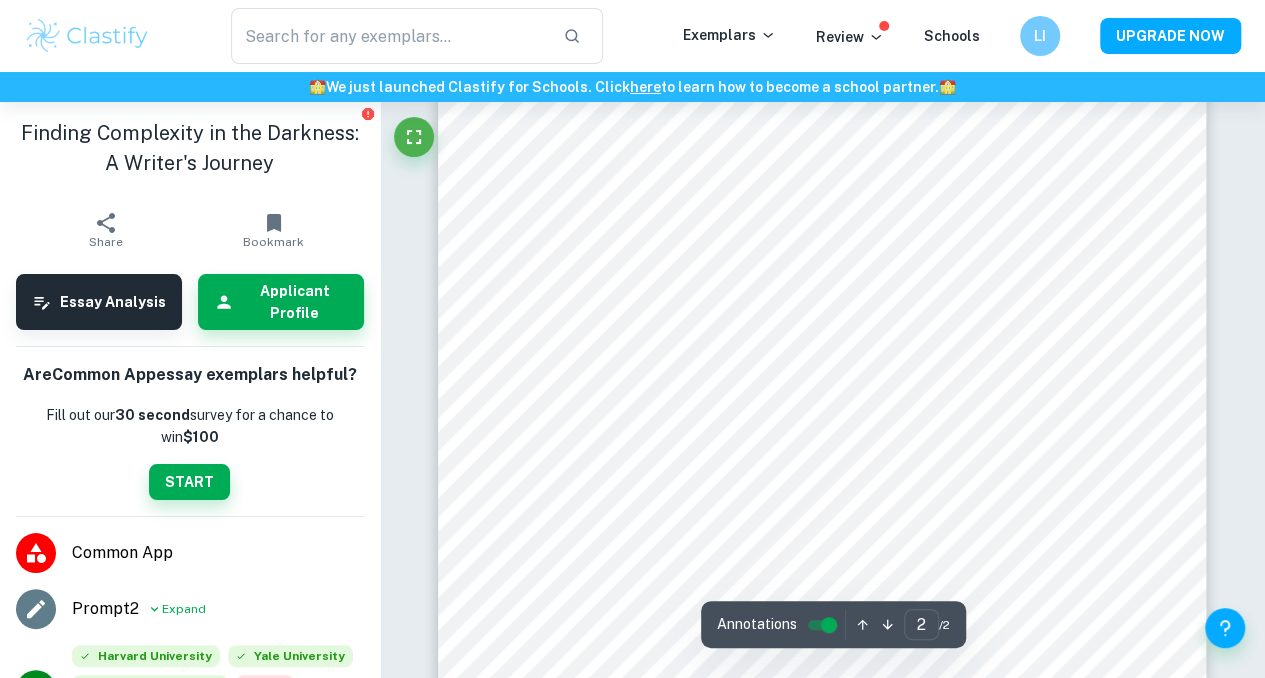 scroll, scrollTop: 1585, scrollLeft: 0, axis: vertical 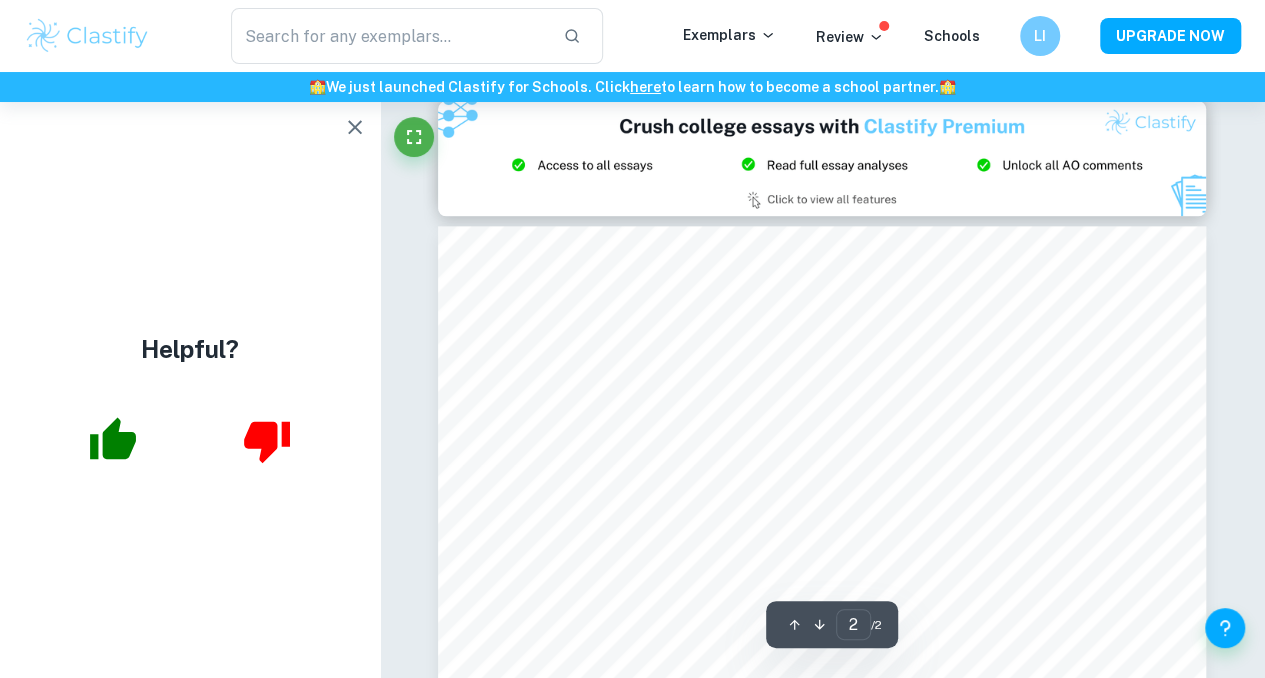 click 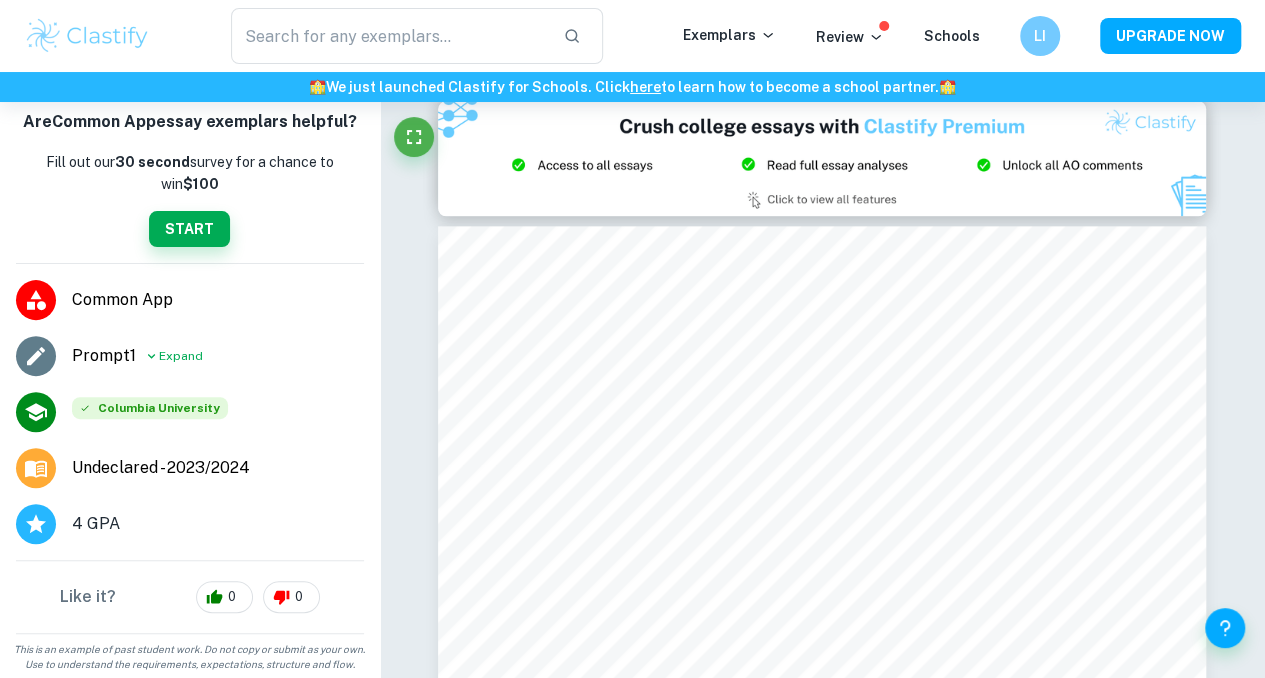 scroll, scrollTop: 0, scrollLeft: 0, axis: both 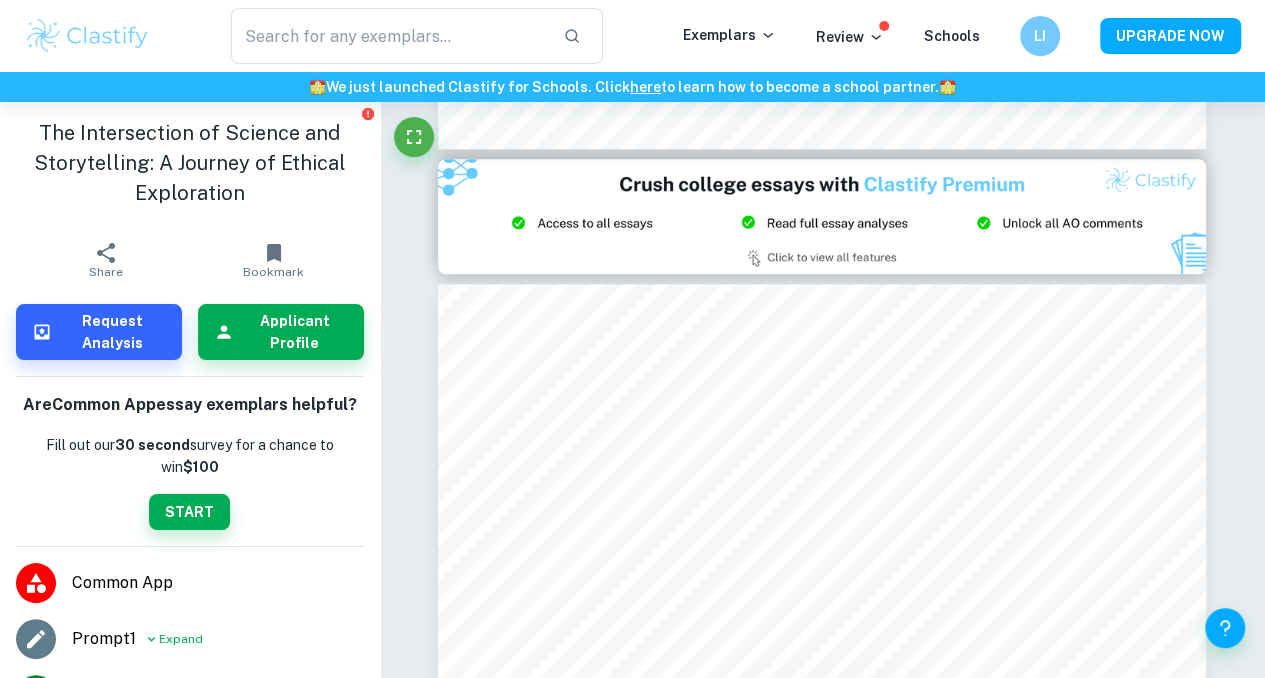 type on "1" 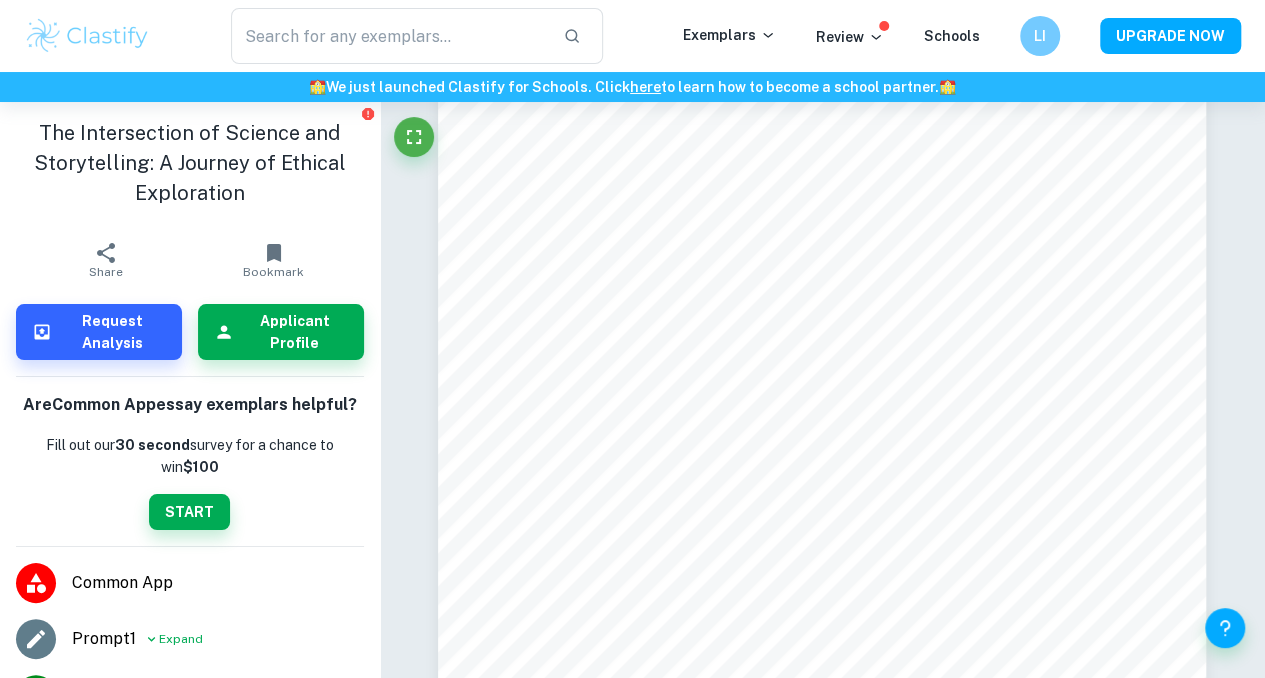 scroll, scrollTop: 0, scrollLeft: 0, axis: both 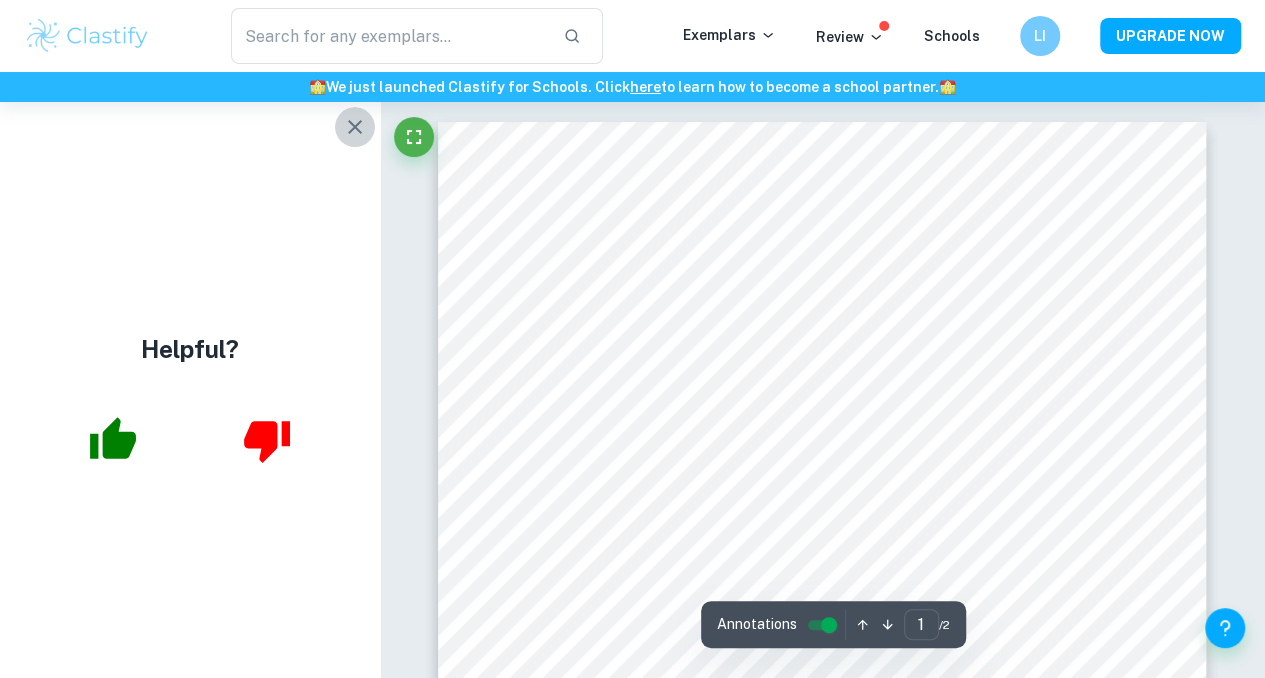 click 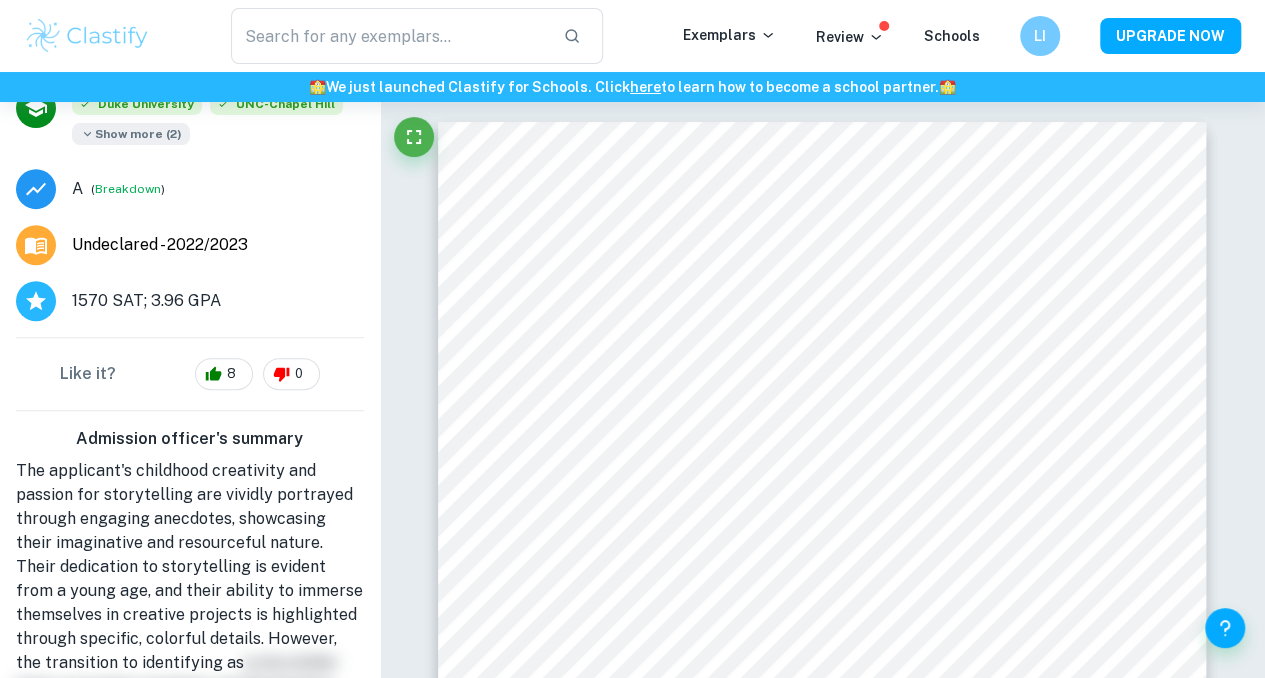 scroll, scrollTop: 582, scrollLeft: 0, axis: vertical 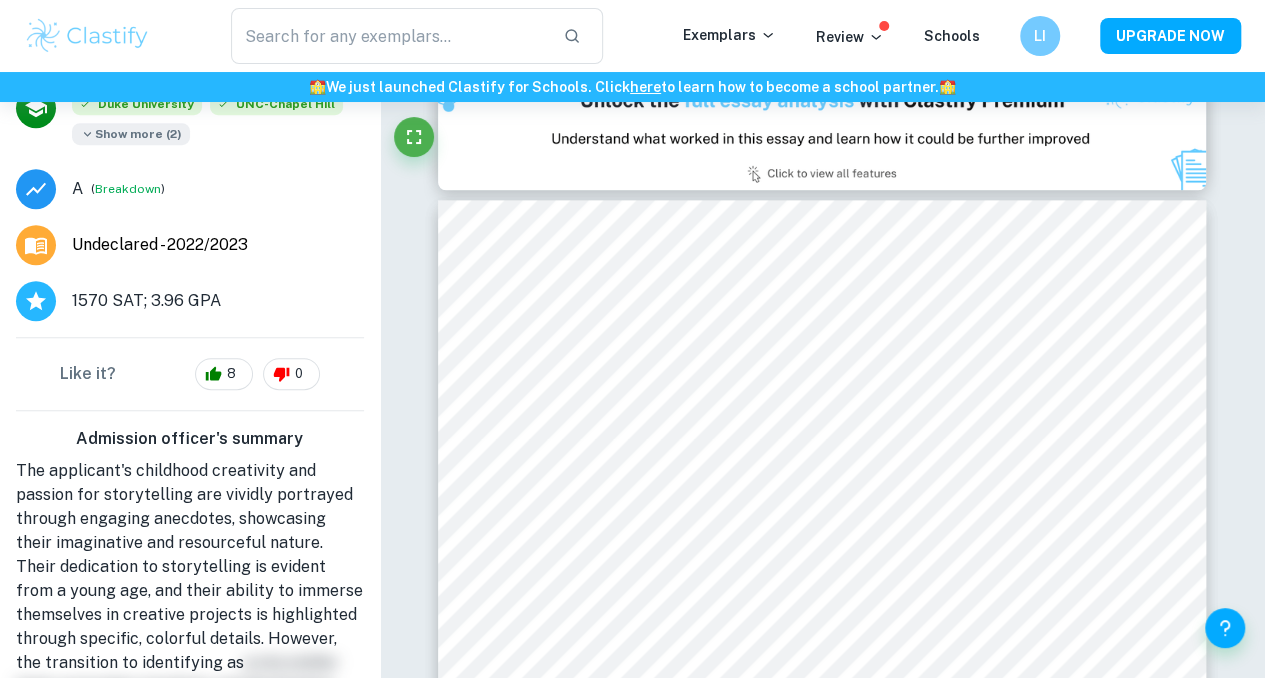 type on "1" 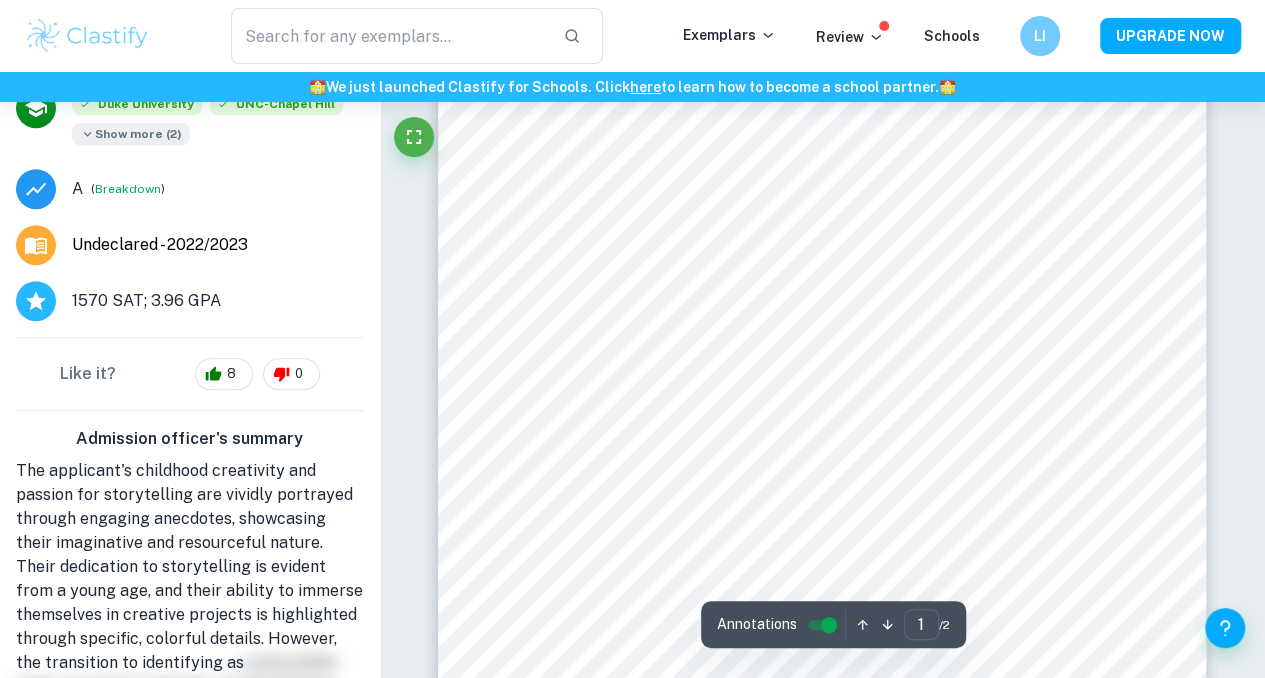 scroll, scrollTop: 0, scrollLeft: 0, axis: both 